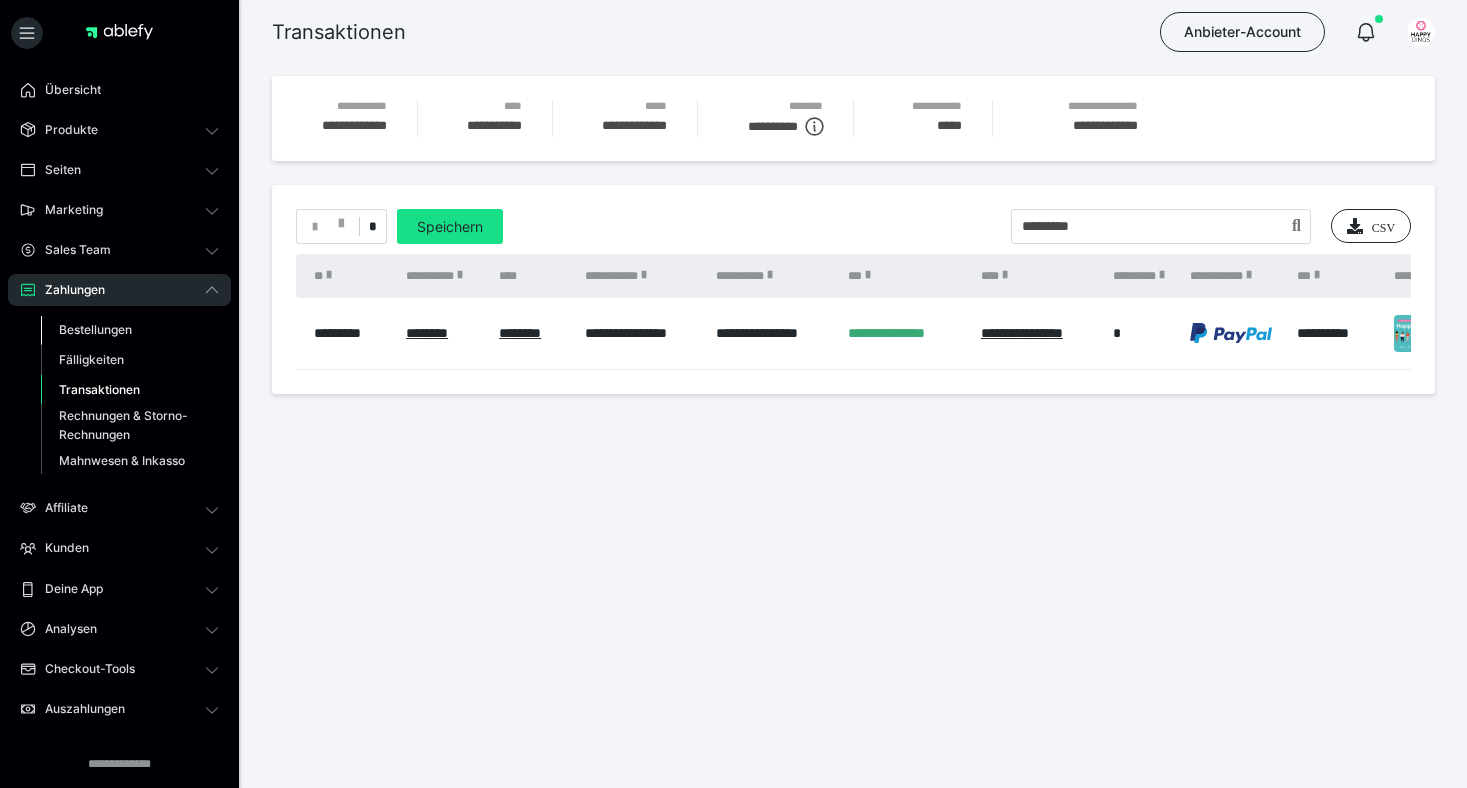 scroll, scrollTop: 0, scrollLeft: 0, axis: both 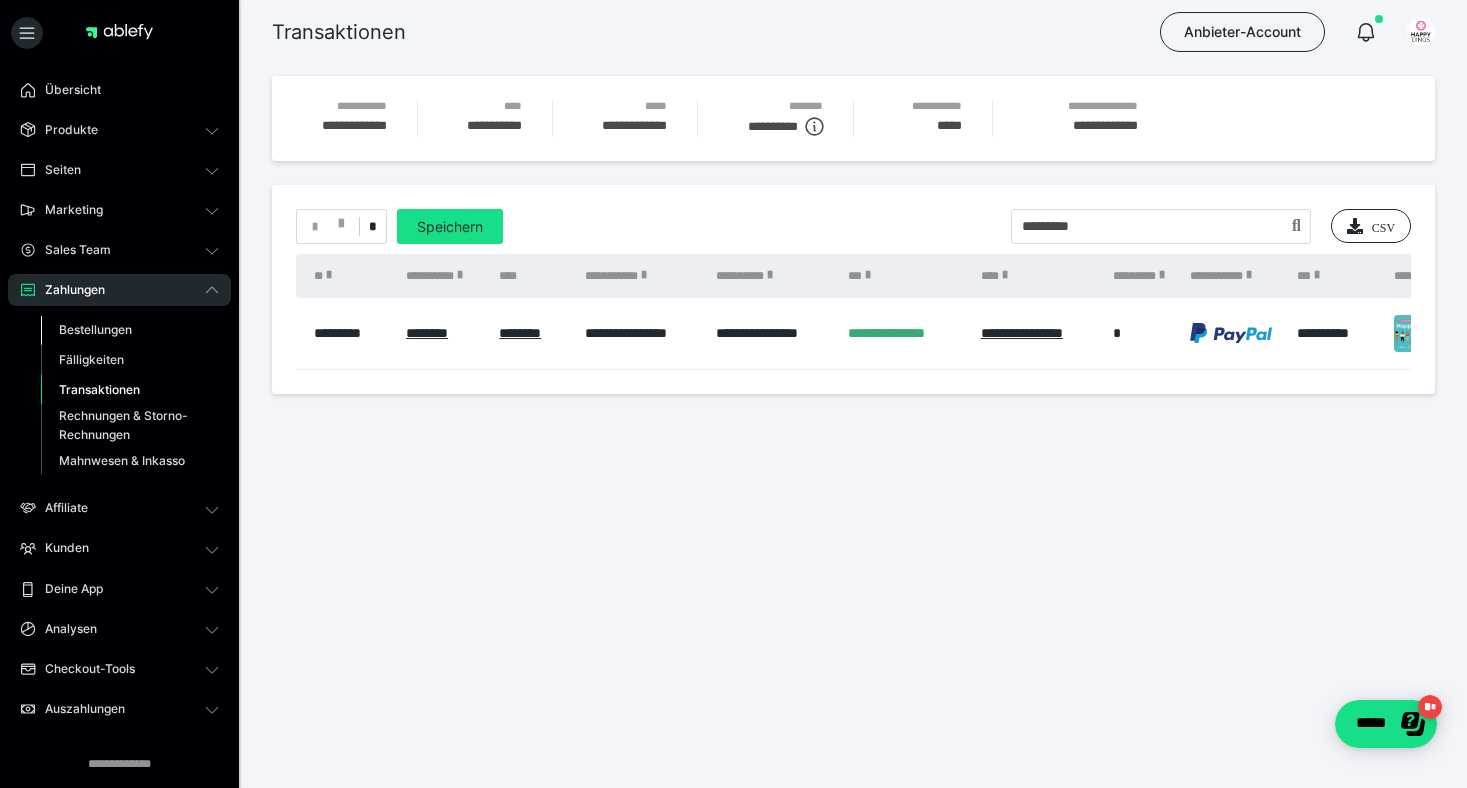 click on "Bestellungen" at bounding box center (95, 329) 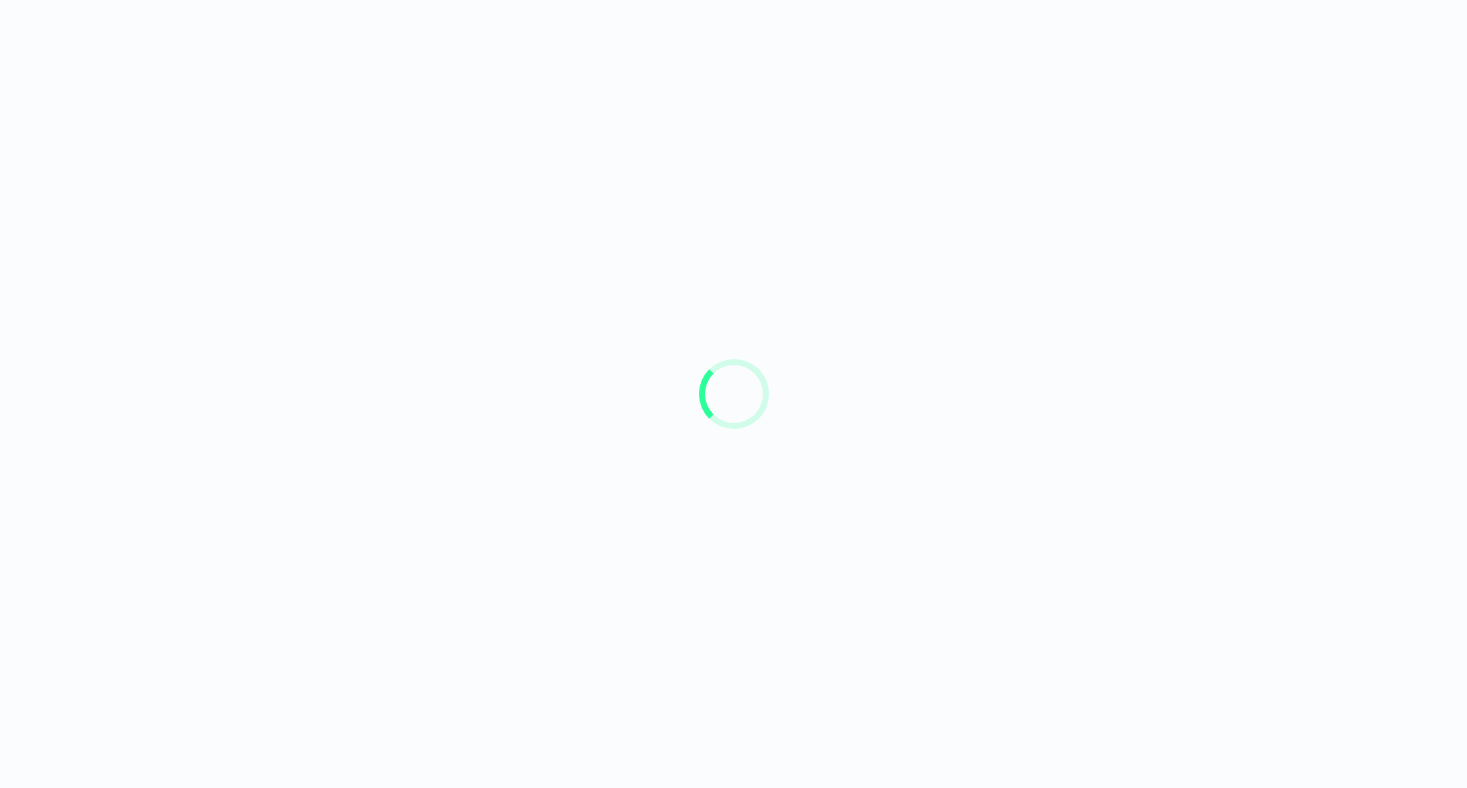 scroll, scrollTop: 0, scrollLeft: 0, axis: both 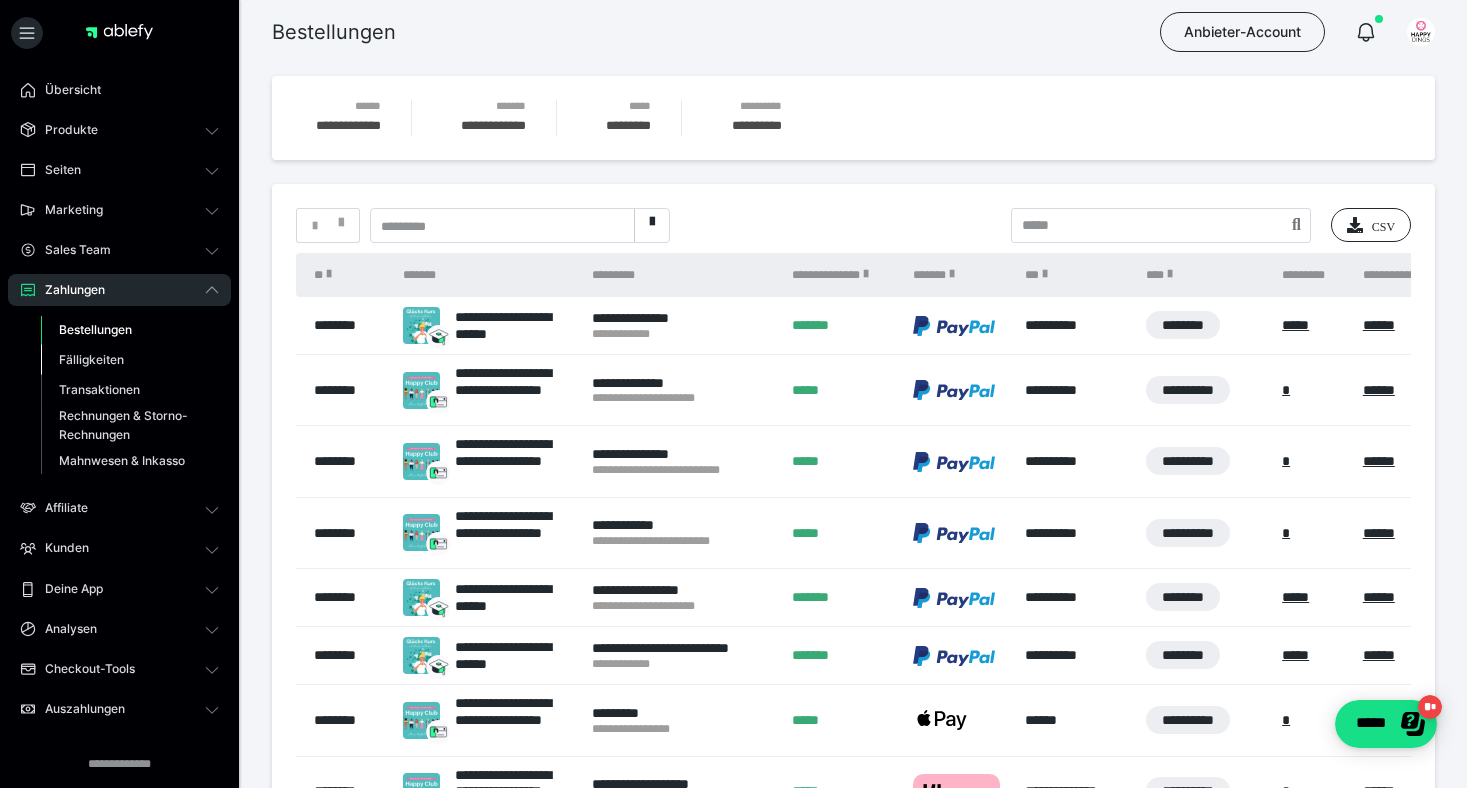 click on "Fälligkeiten" at bounding box center [91, 359] 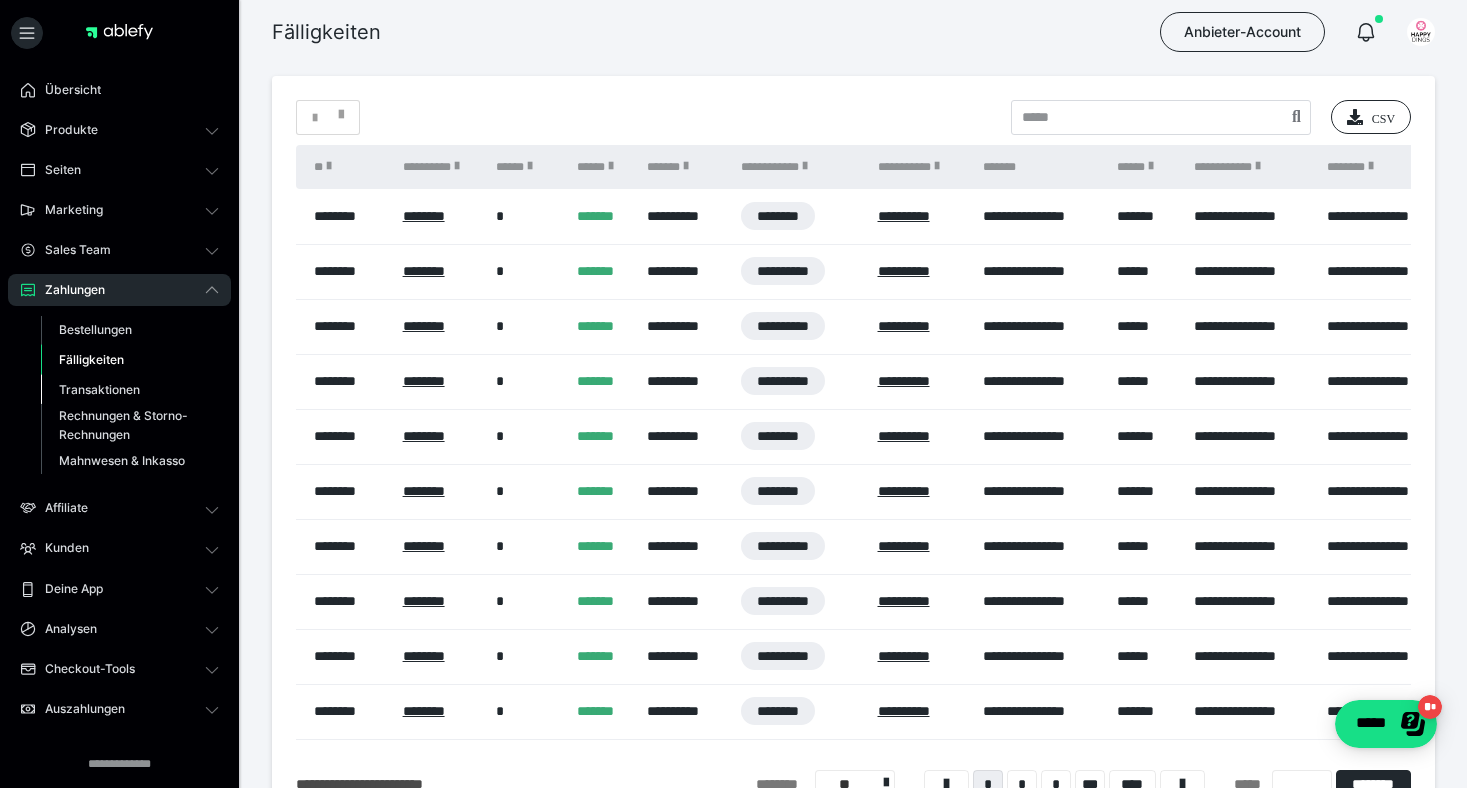 click on "Transaktionen" at bounding box center (130, 390) 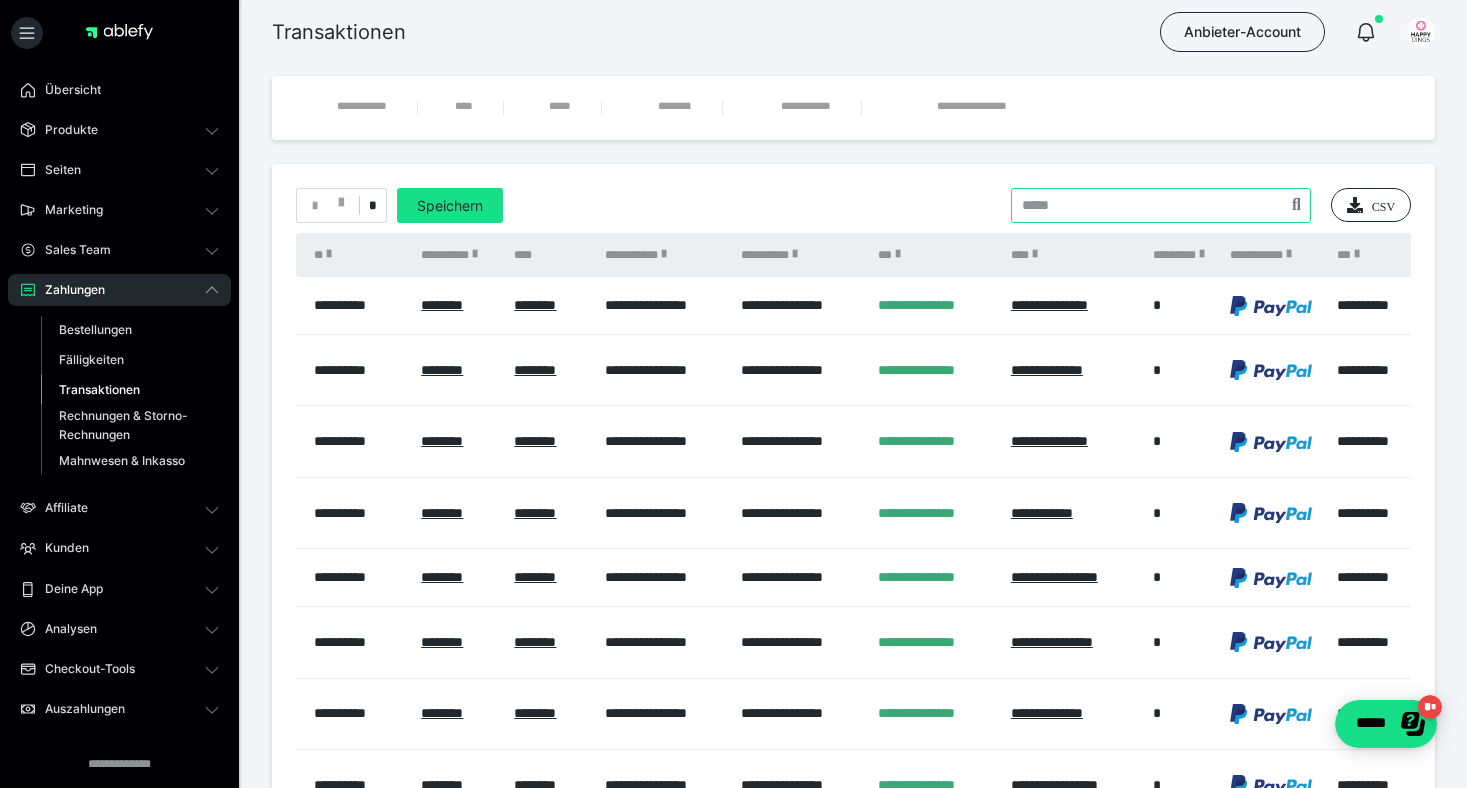 click at bounding box center (1161, 205) 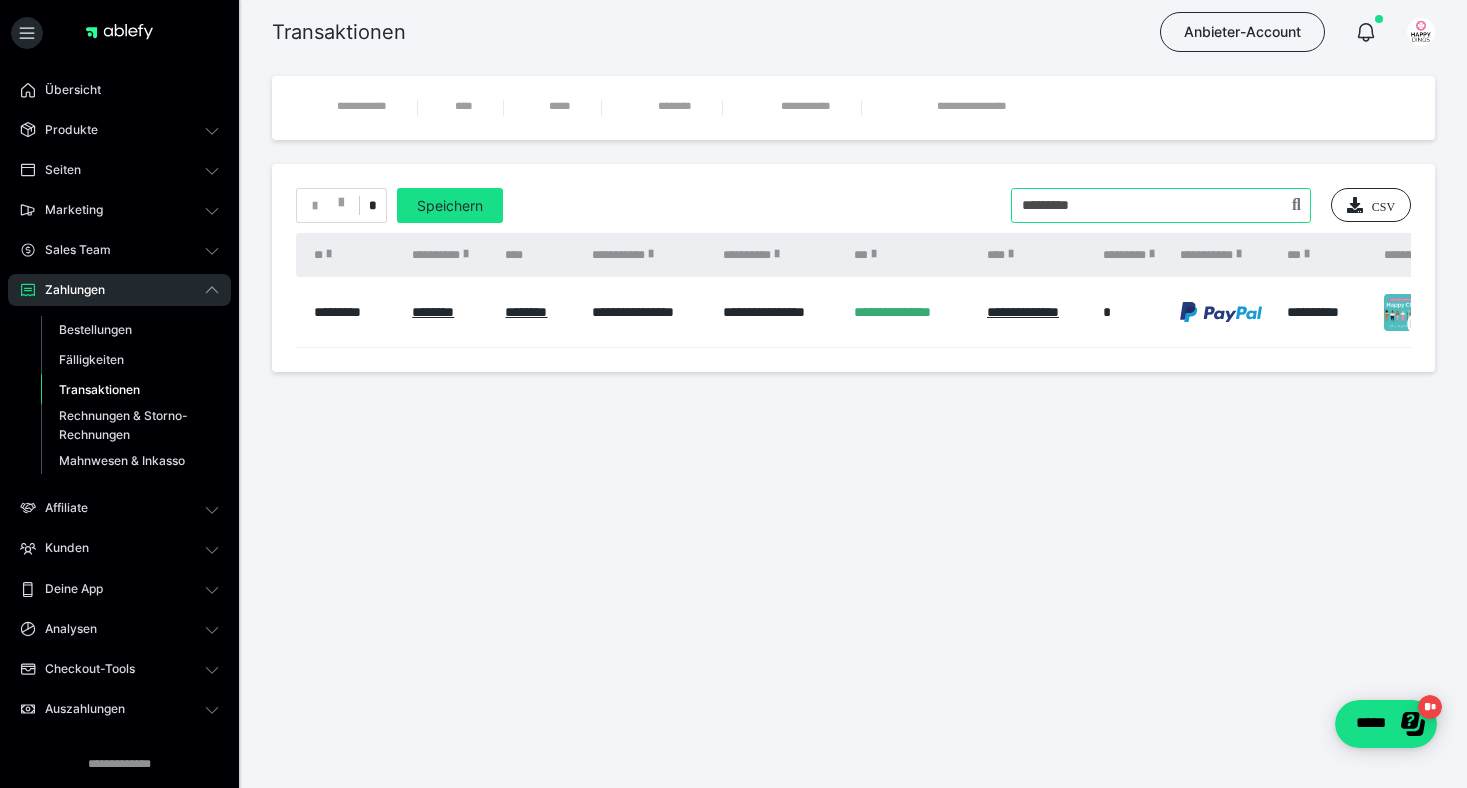 click at bounding box center [1161, 205] 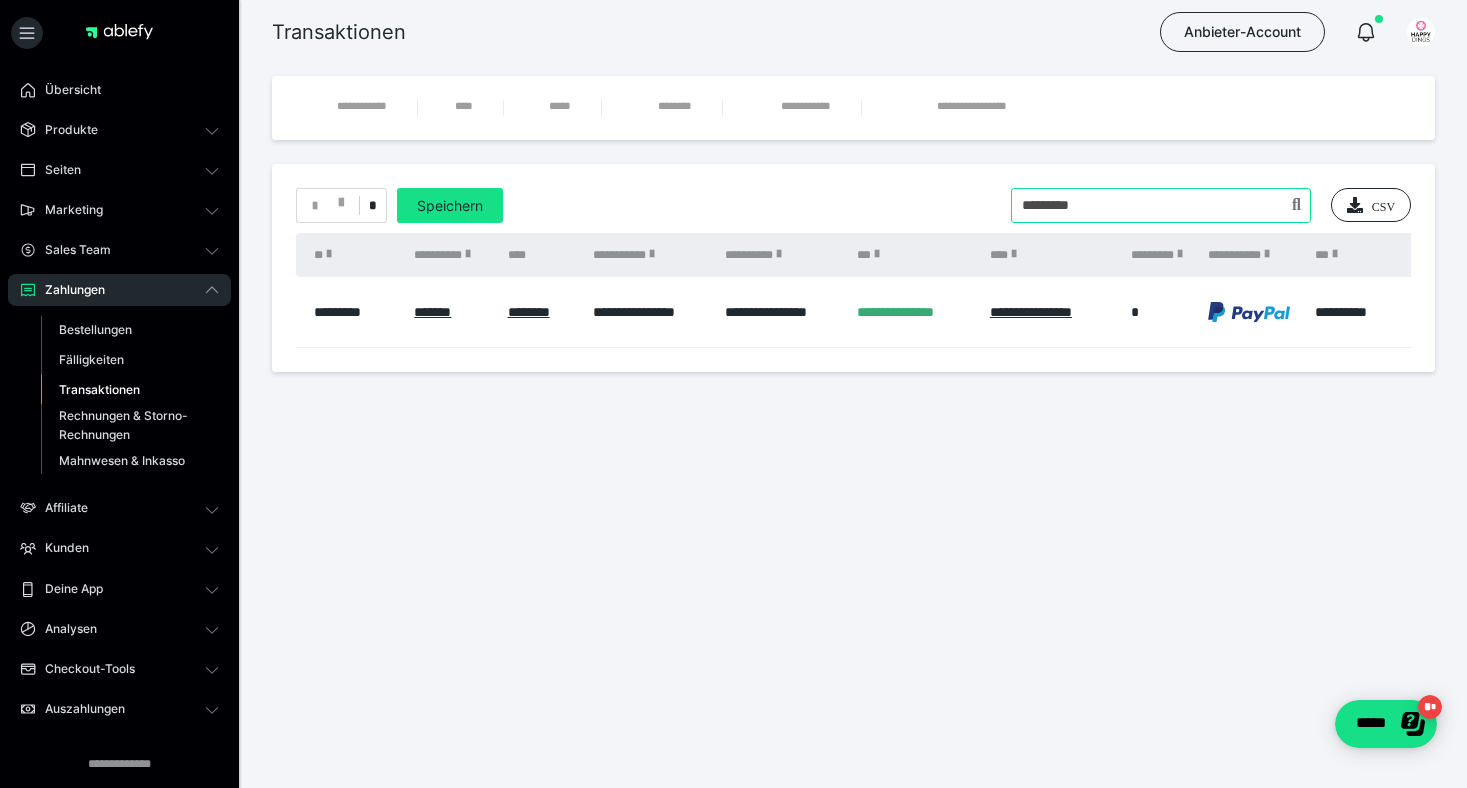 click at bounding box center [1161, 205] 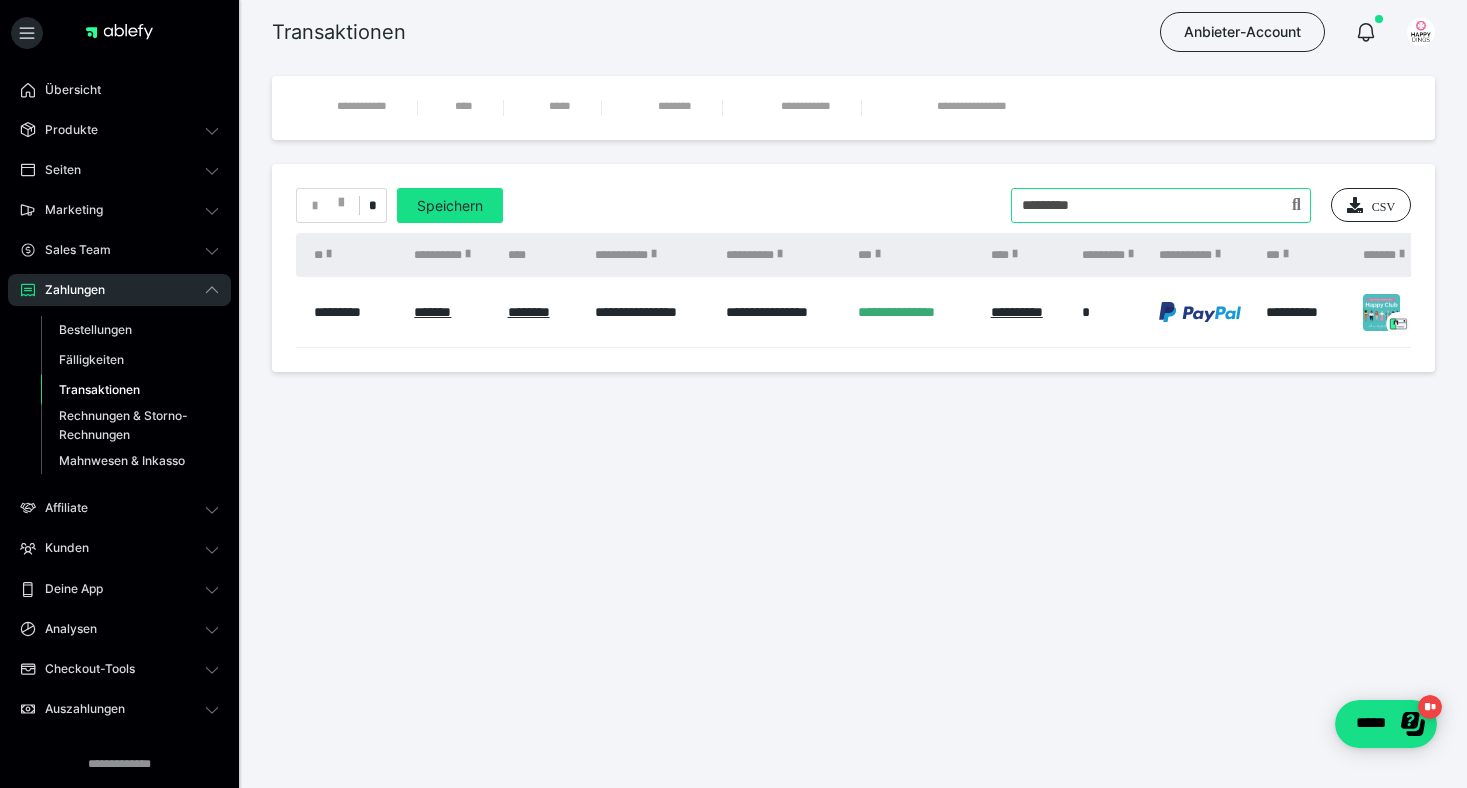 click at bounding box center [1161, 205] 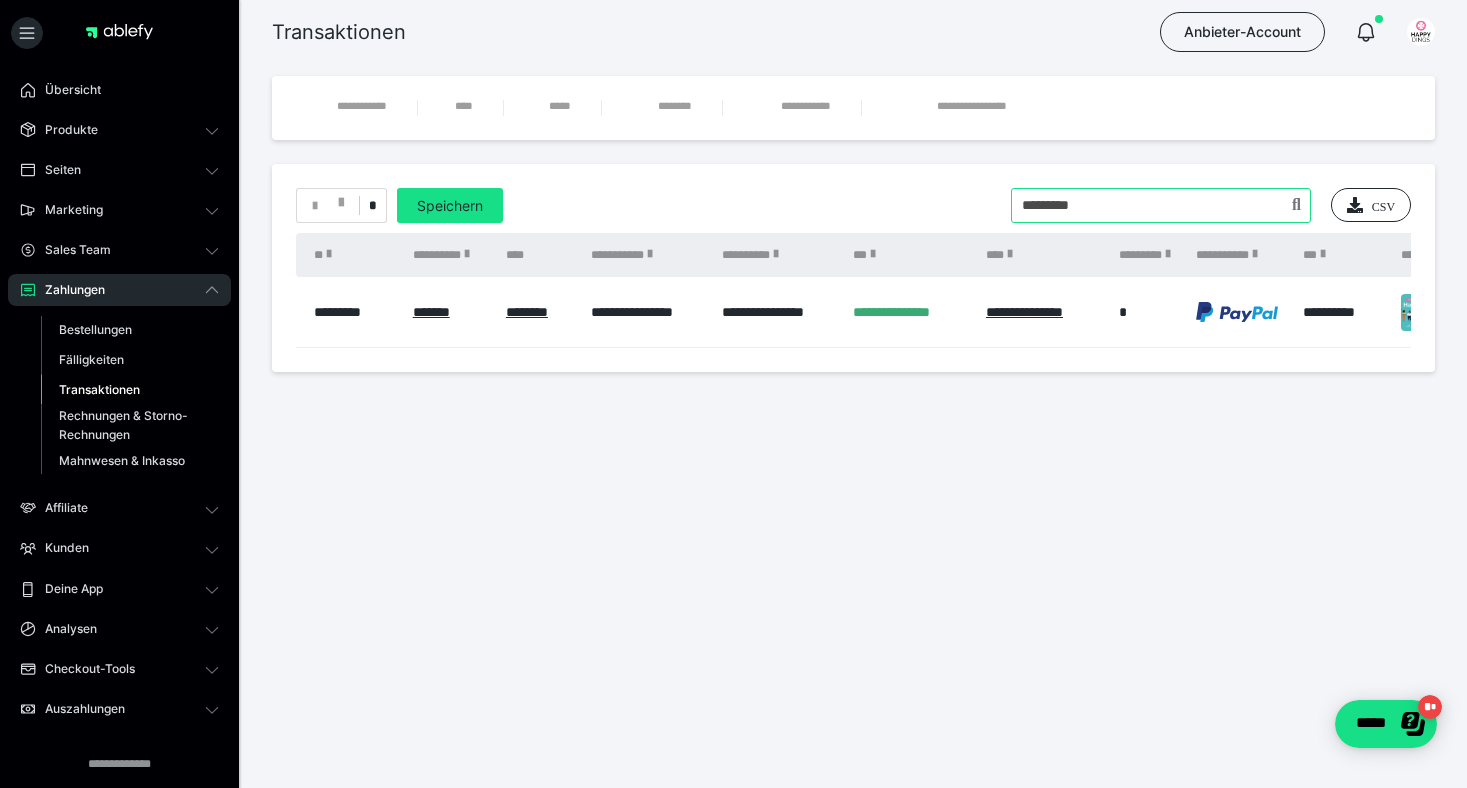 click at bounding box center (1161, 205) 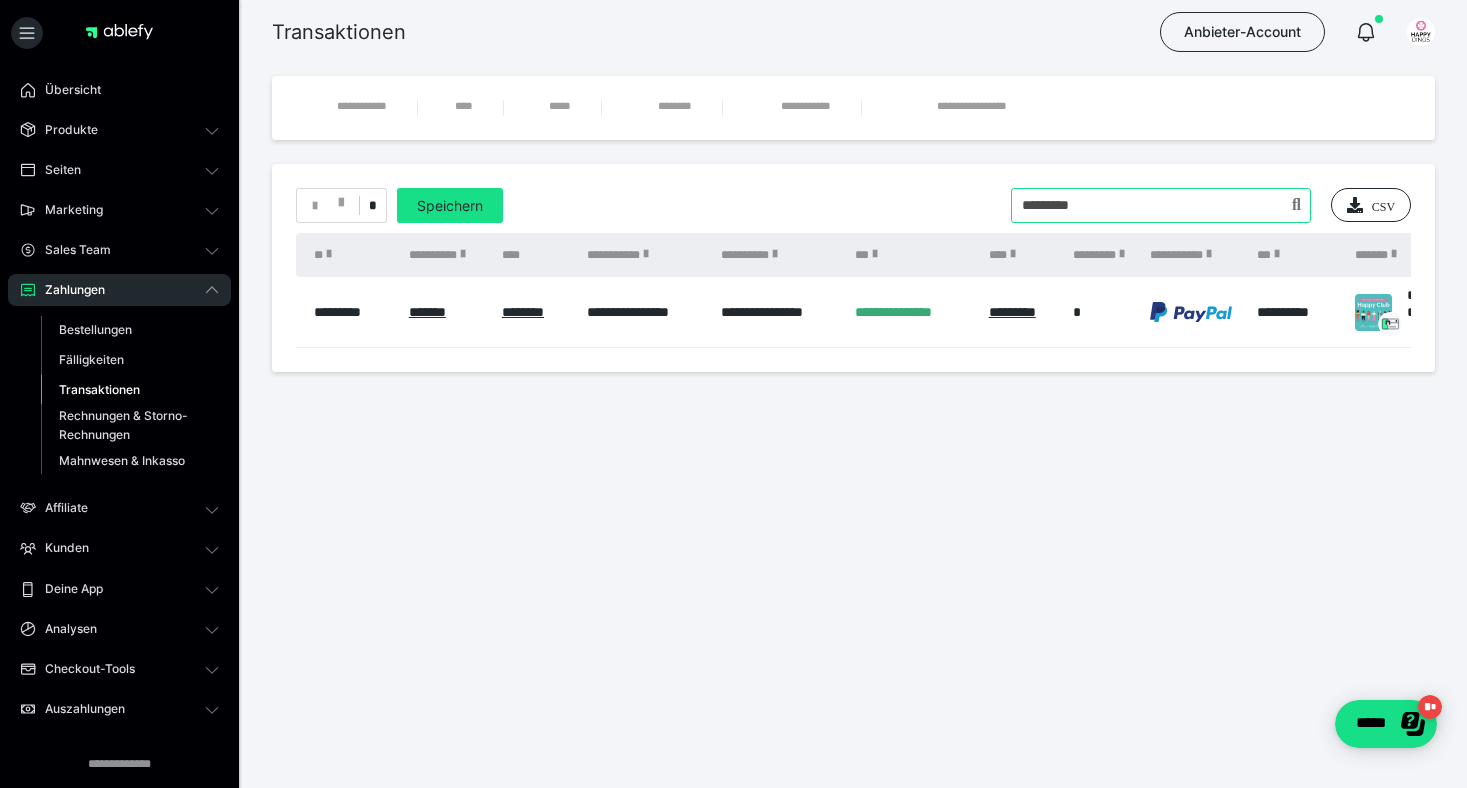 click at bounding box center [1161, 205] 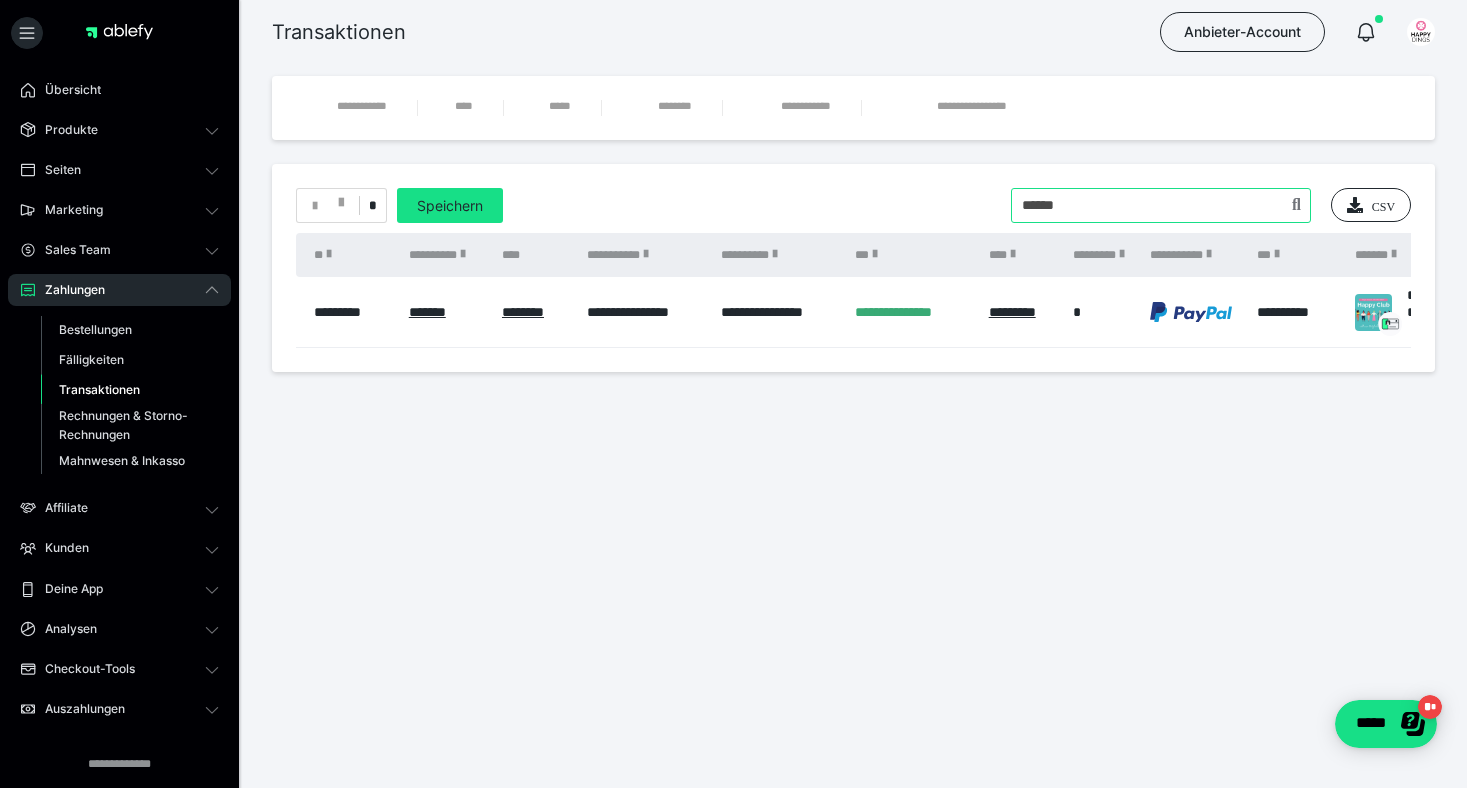 type on "******" 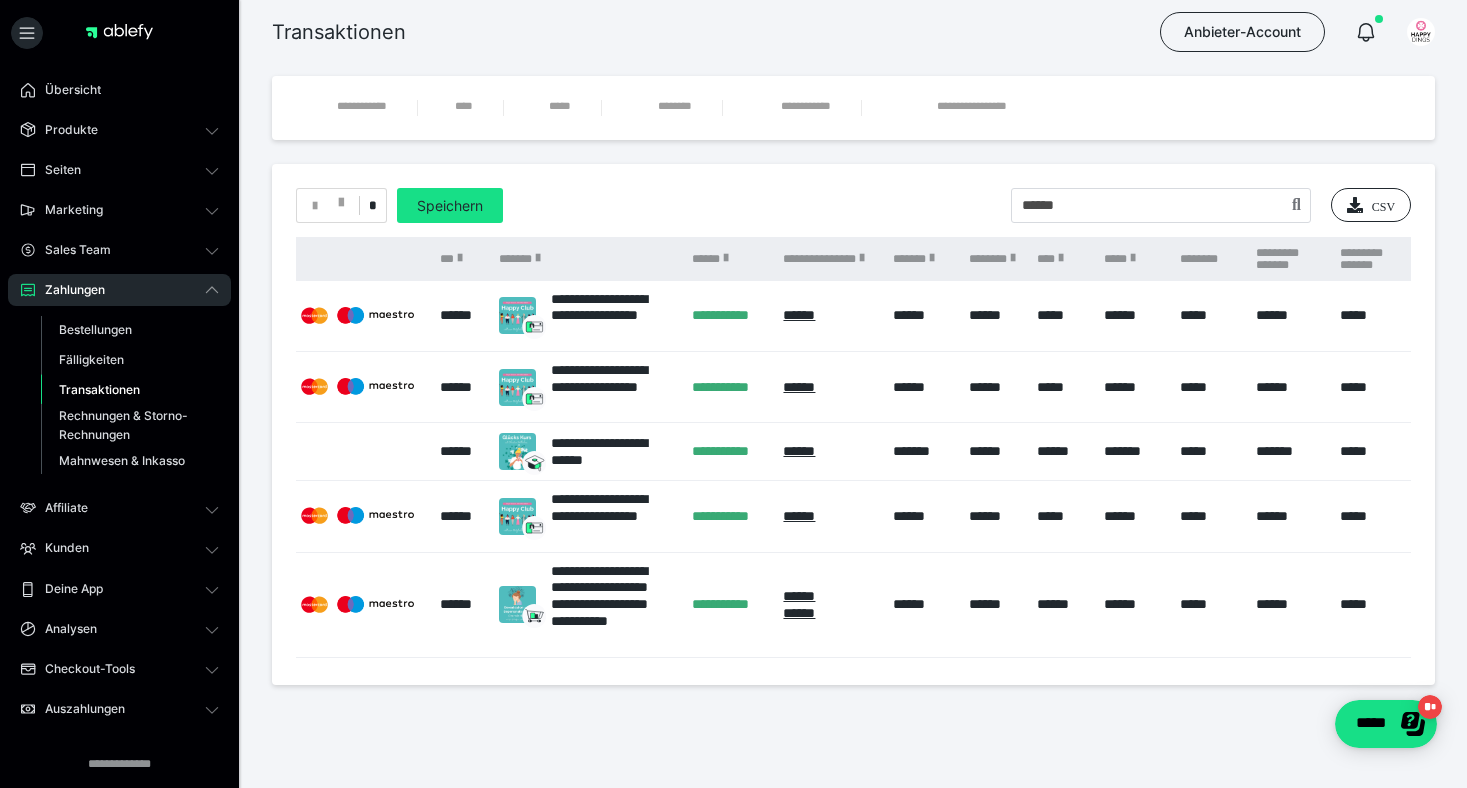 scroll, scrollTop: 0, scrollLeft: 1728, axis: horizontal 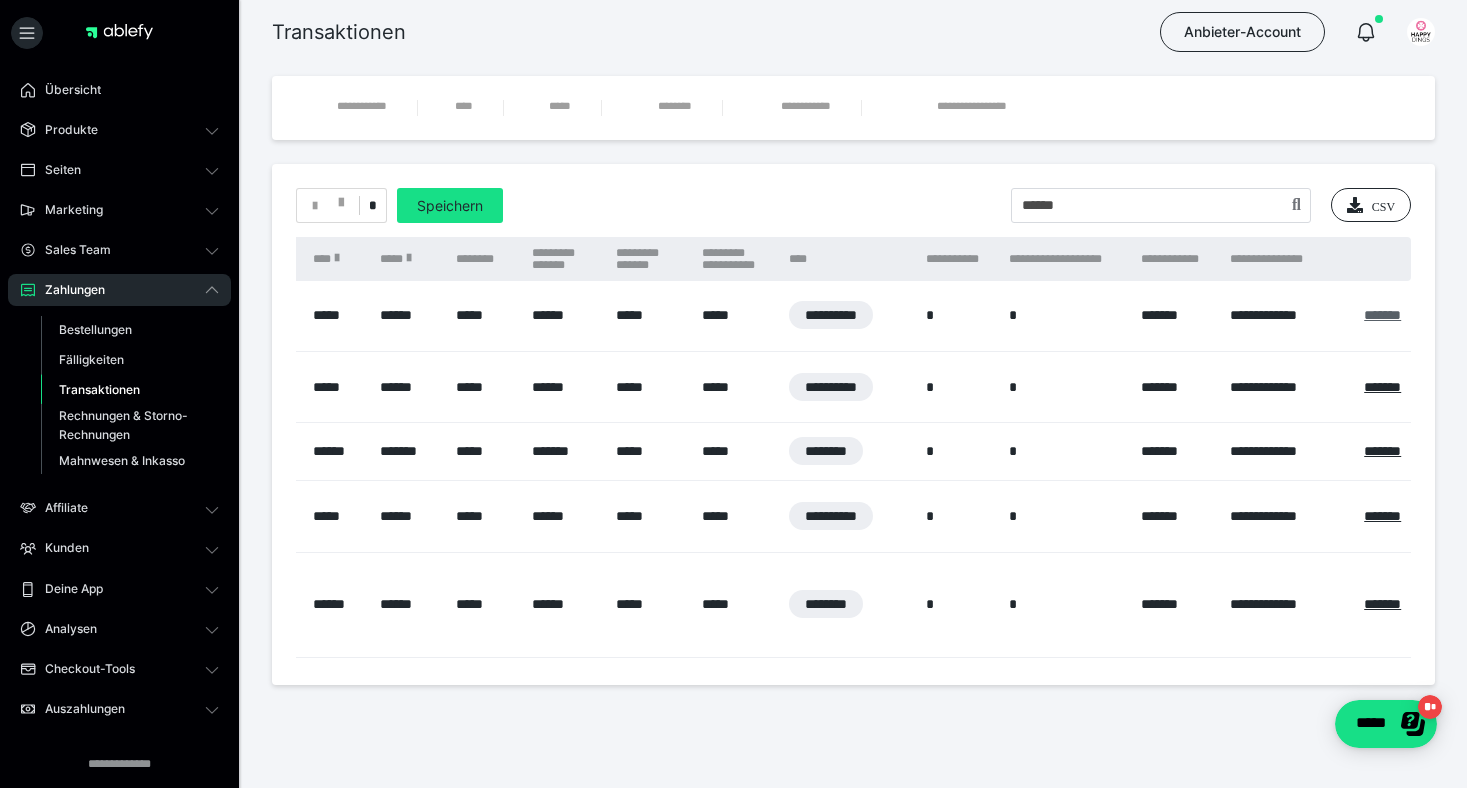click on "*******" at bounding box center [1382, 315] 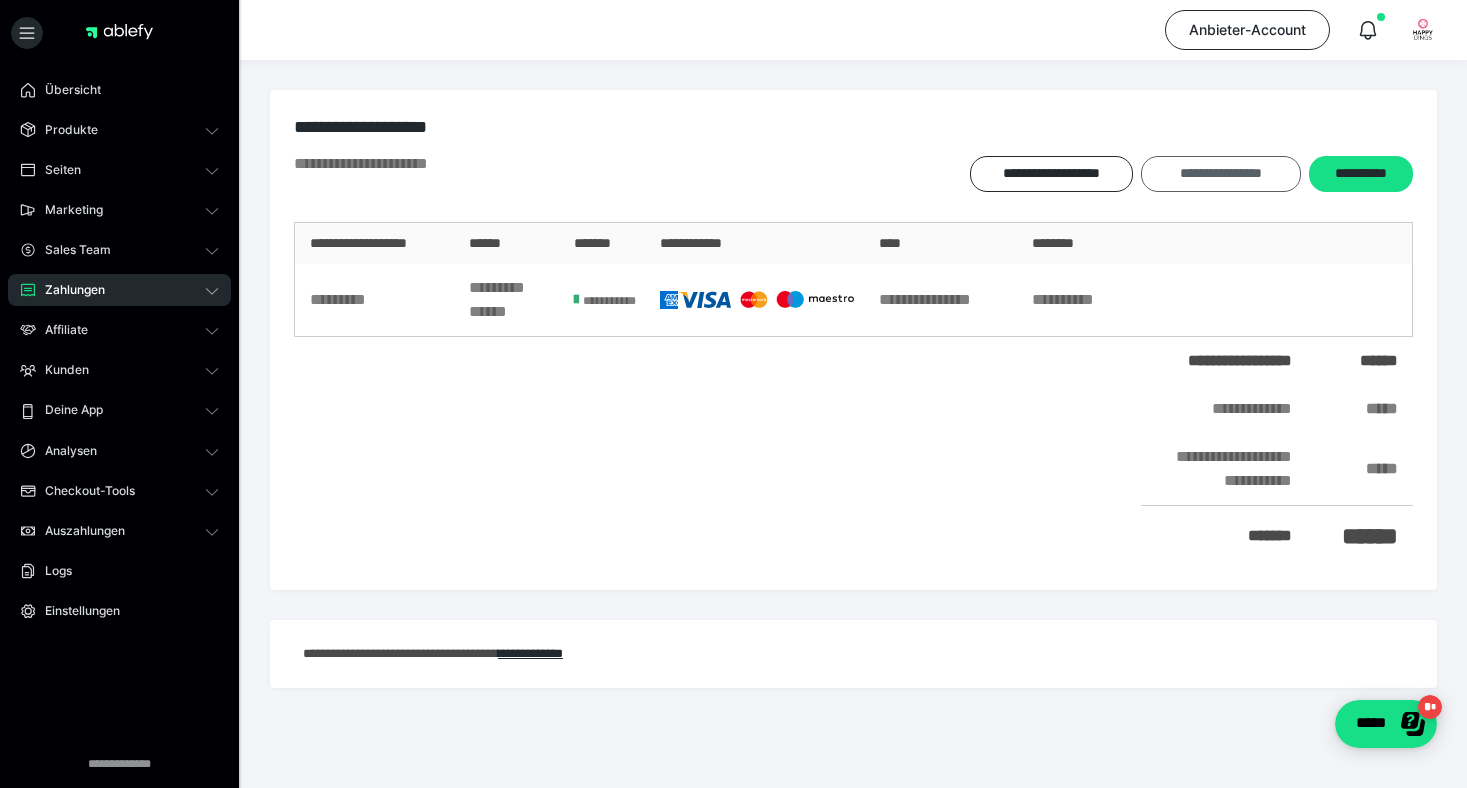 click on "**********" at bounding box center [1220, 174] 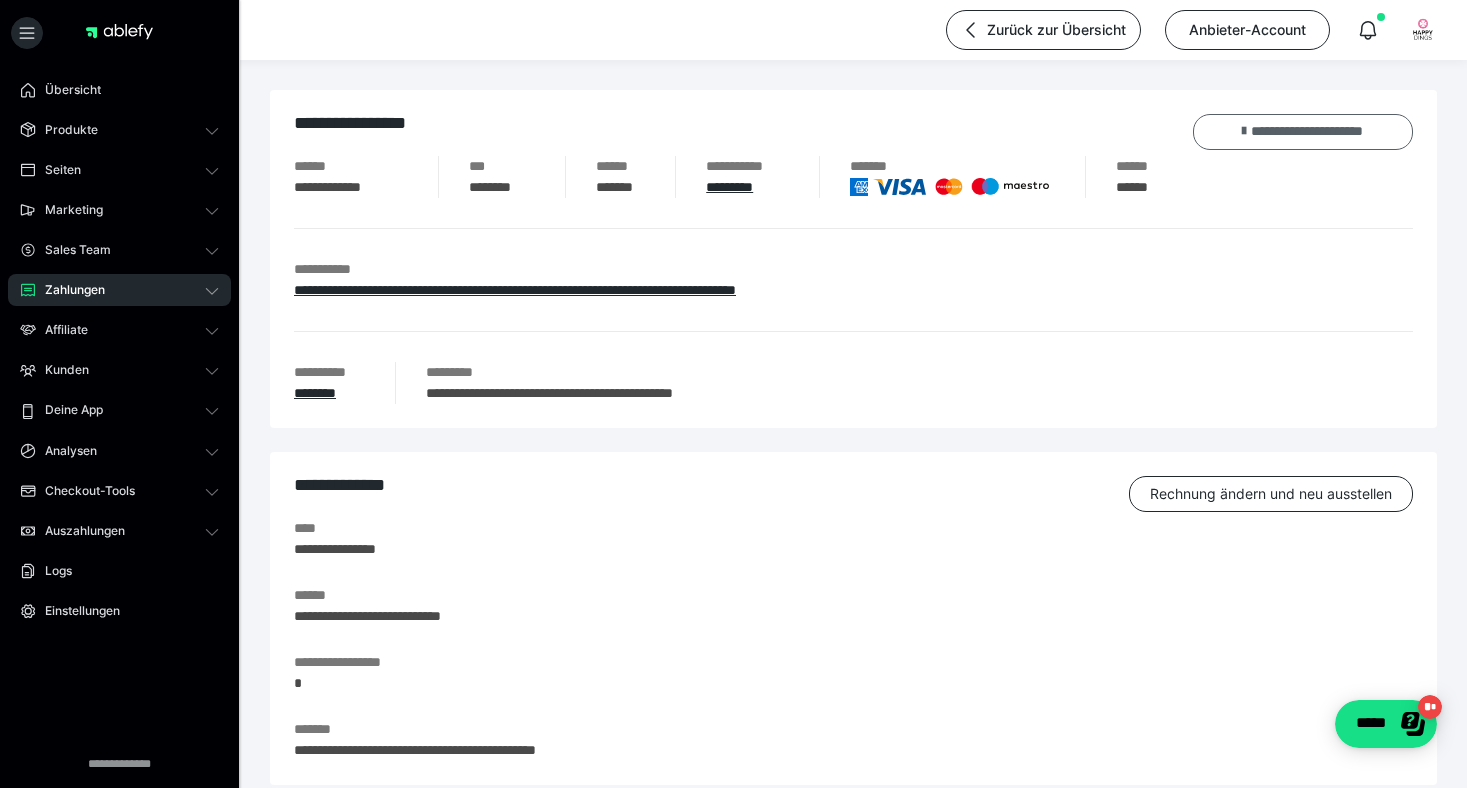 click on "**********" at bounding box center (1303, 132) 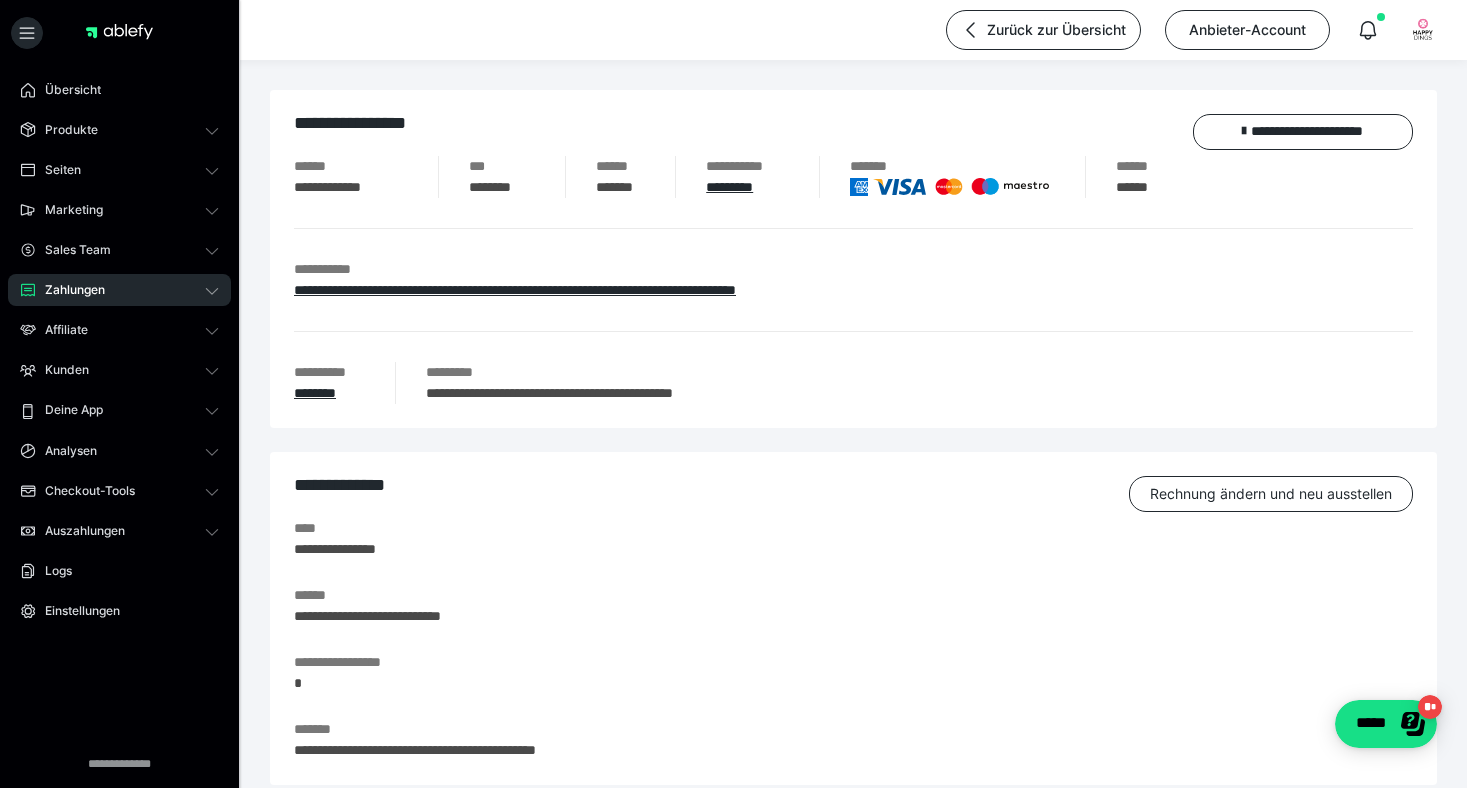 click on "Zahlungen" at bounding box center (119, 290) 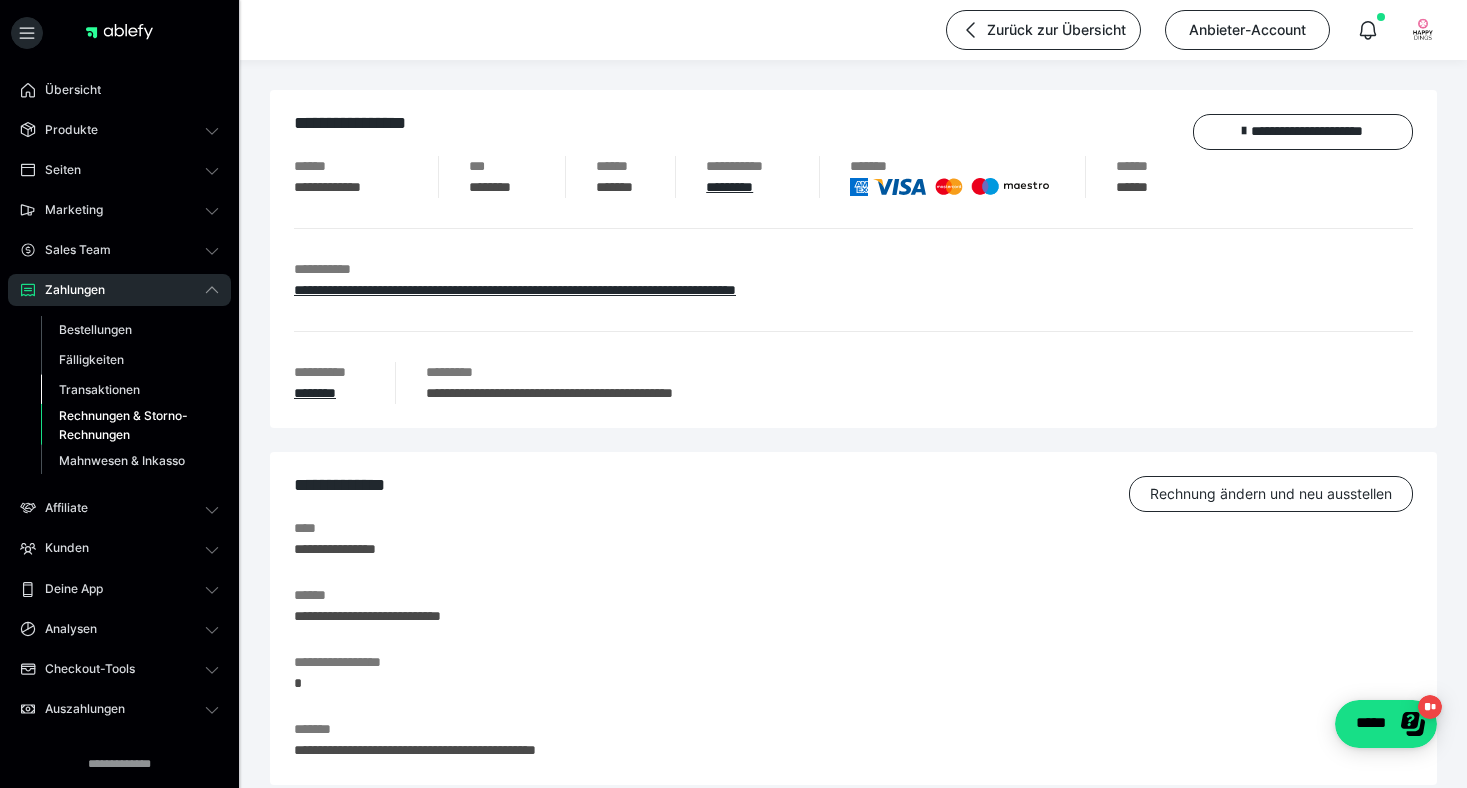 click on "Transaktionen" at bounding box center [99, 389] 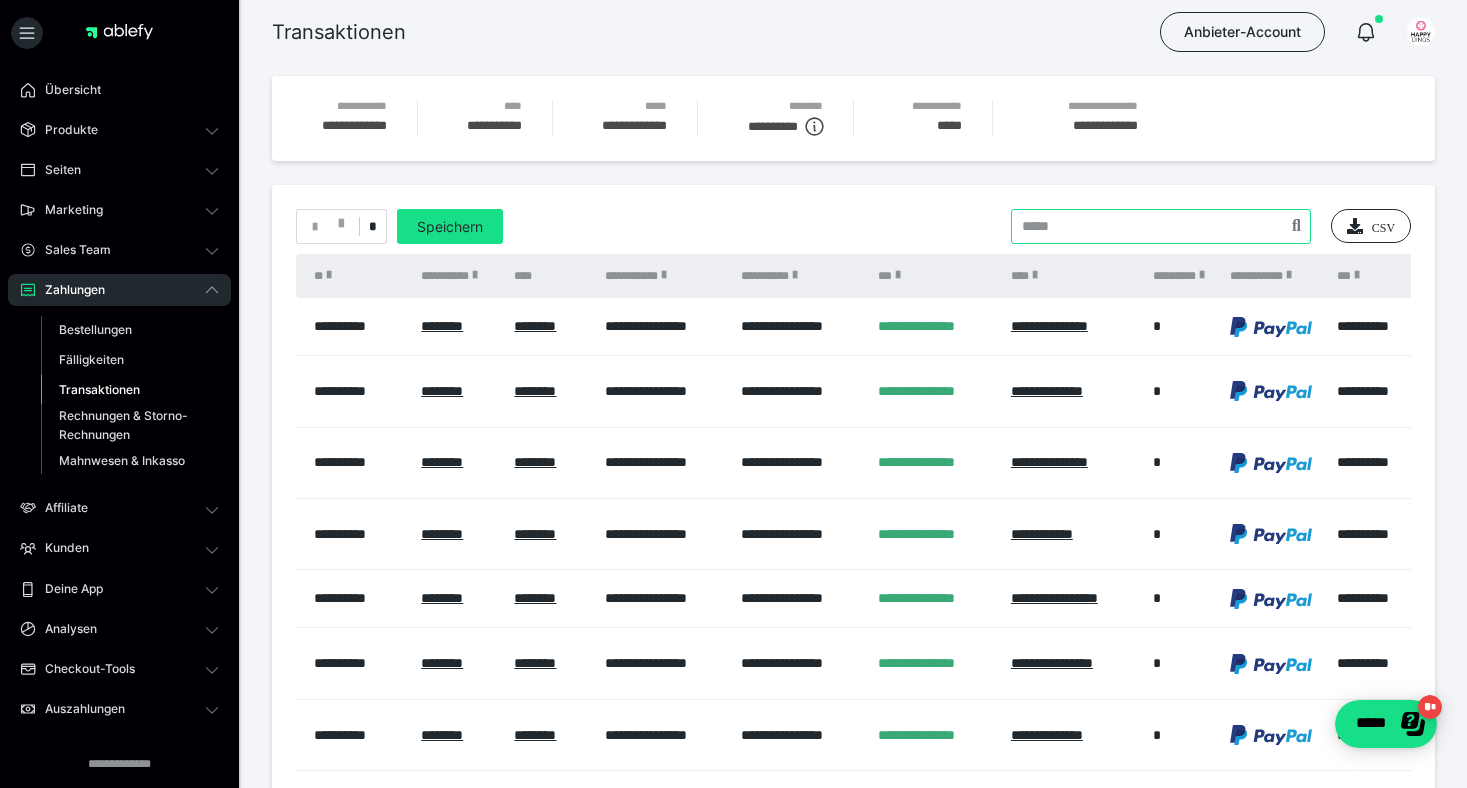 click at bounding box center (1161, 226) 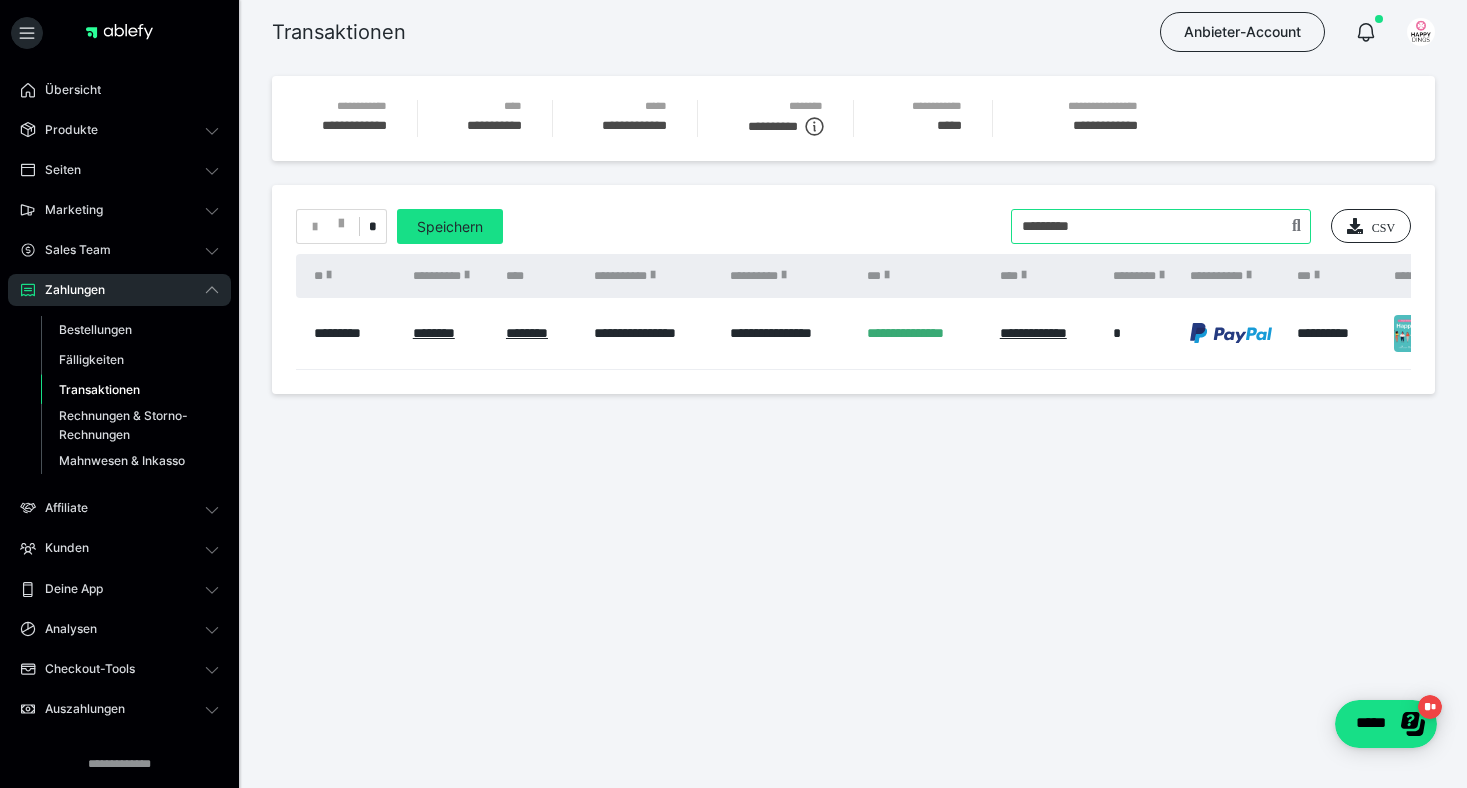 click at bounding box center [1161, 226] 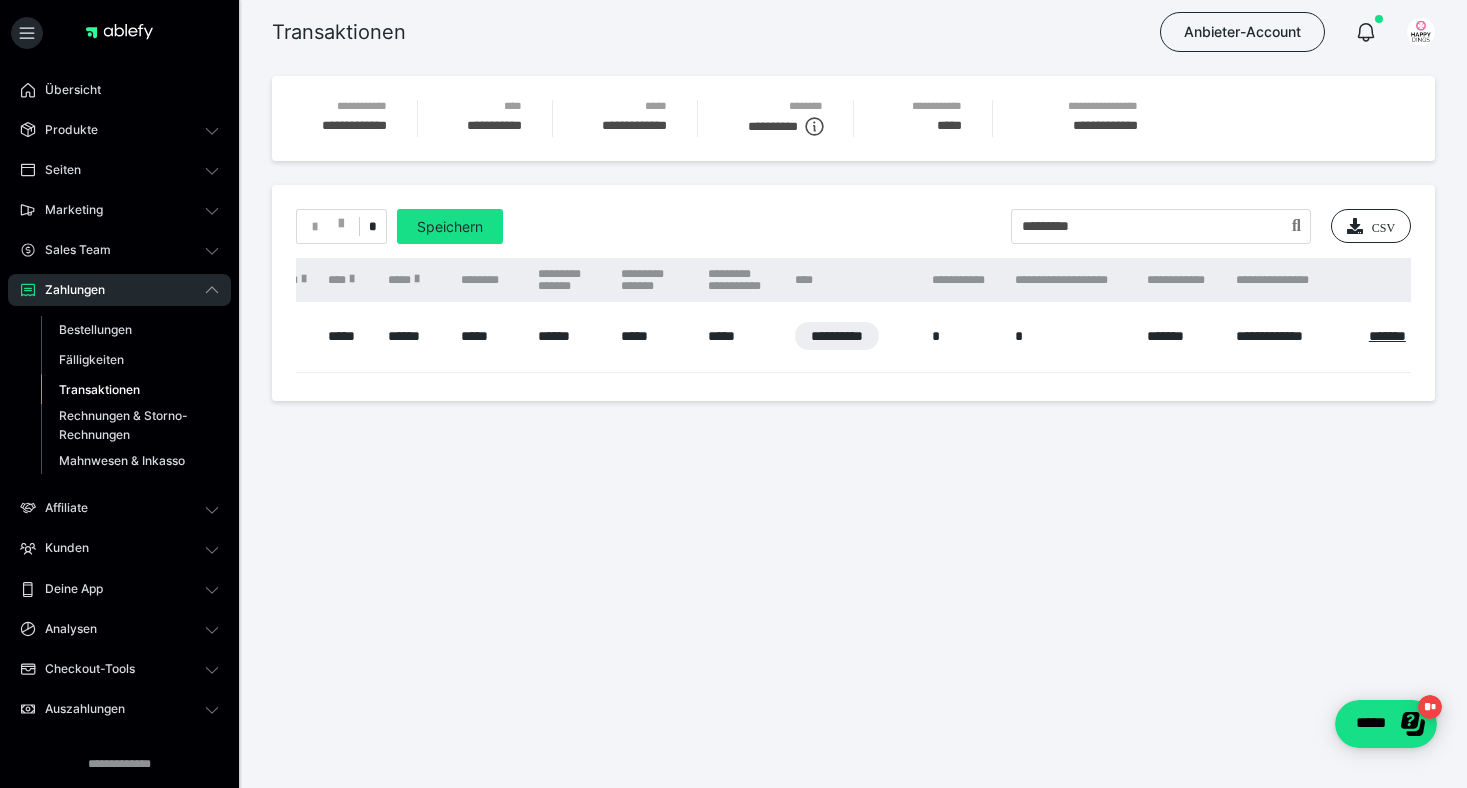 scroll, scrollTop: 0, scrollLeft: 1714, axis: horizontal 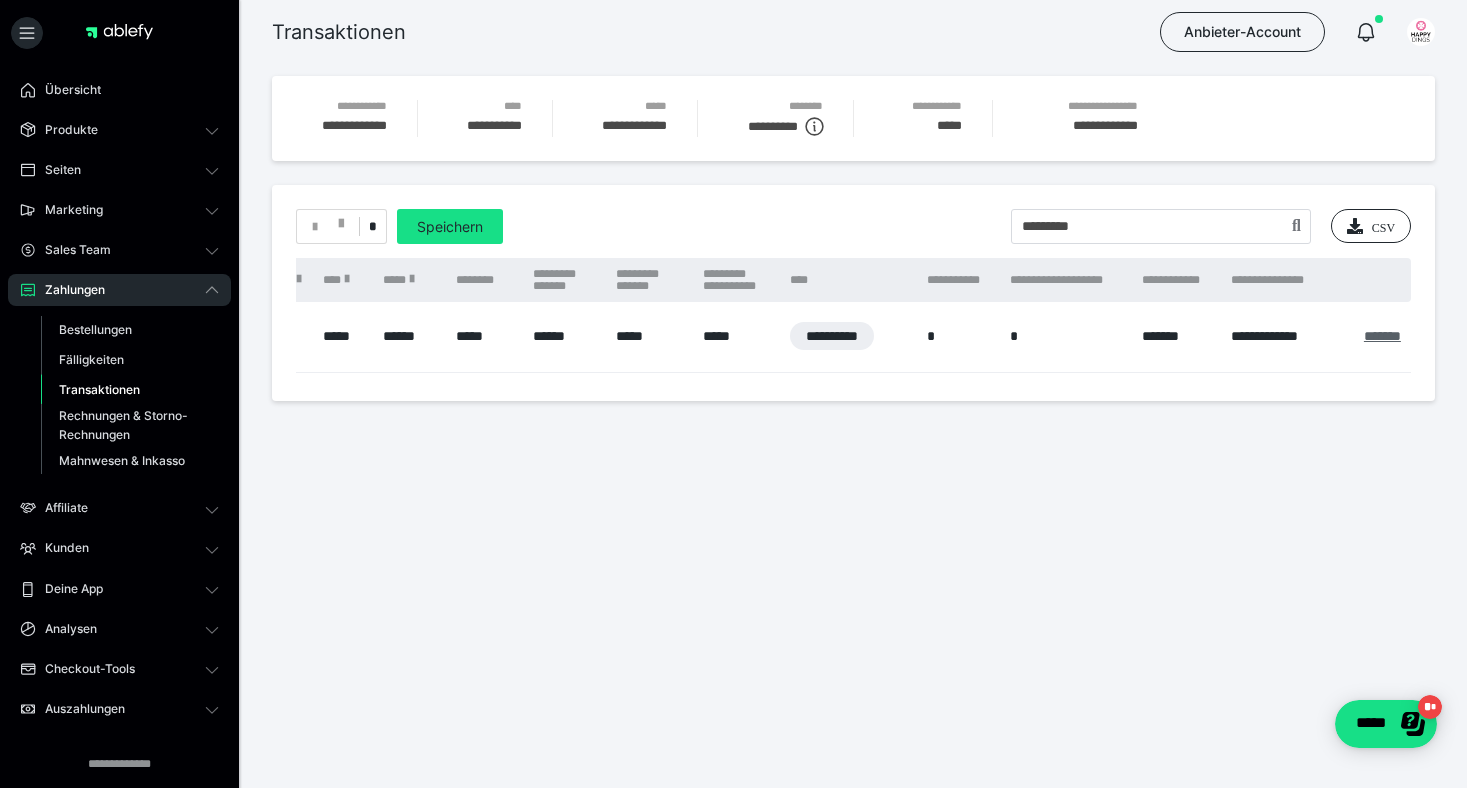 click on "*******" at bounding box center [1382, 336] 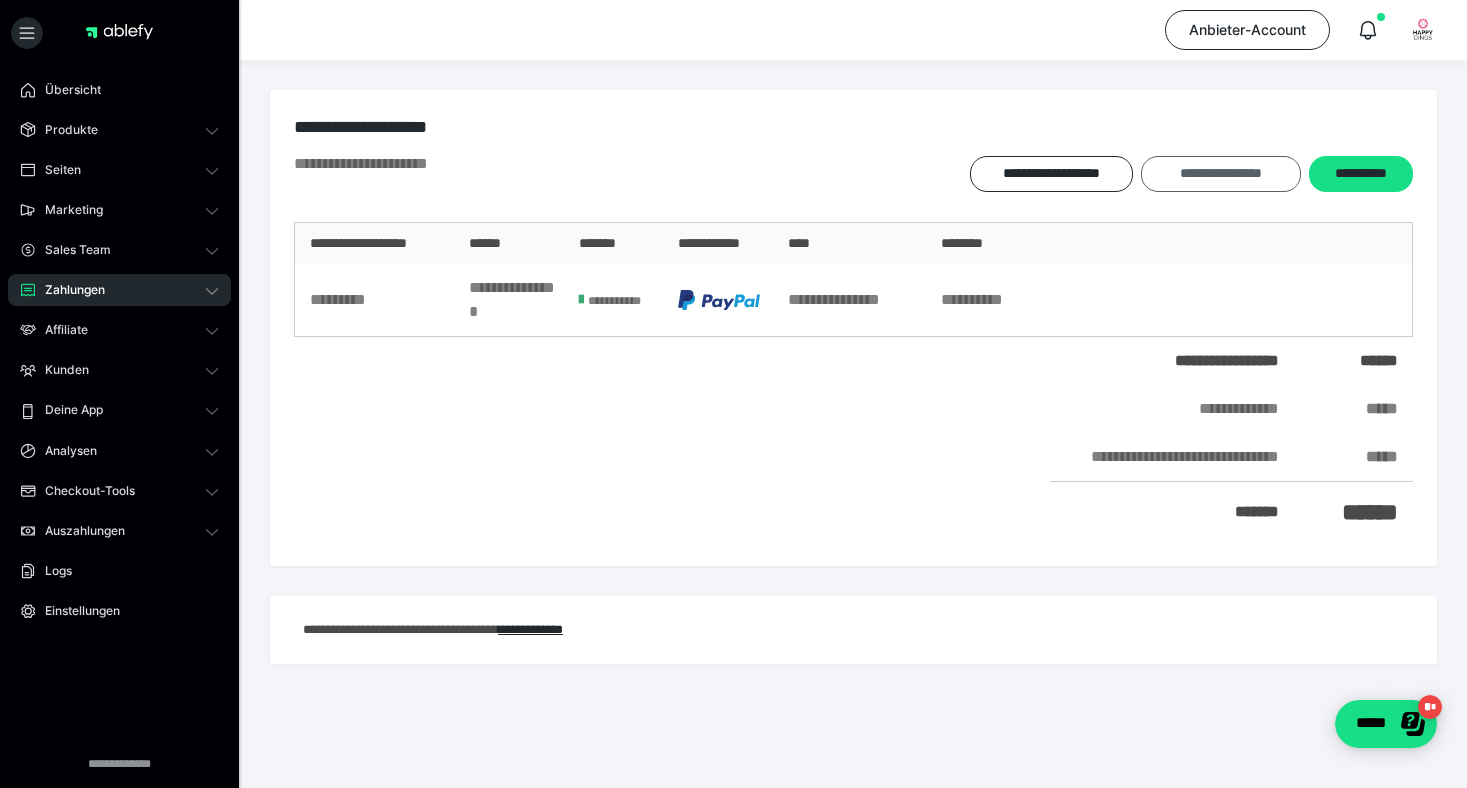click on "**********" at bounding box center [1220, 174] 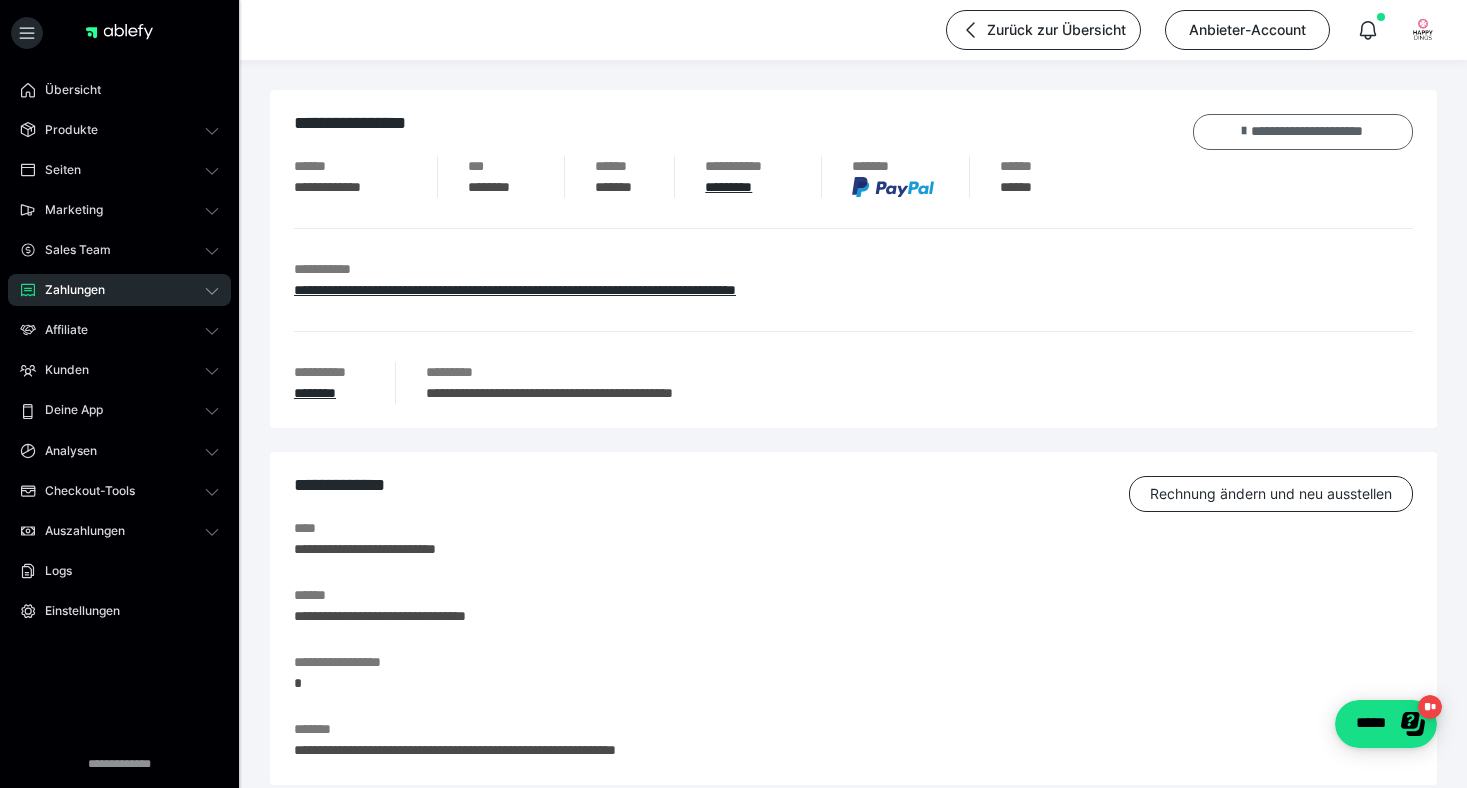 click on "**********" at bounding box center (1303, 132) 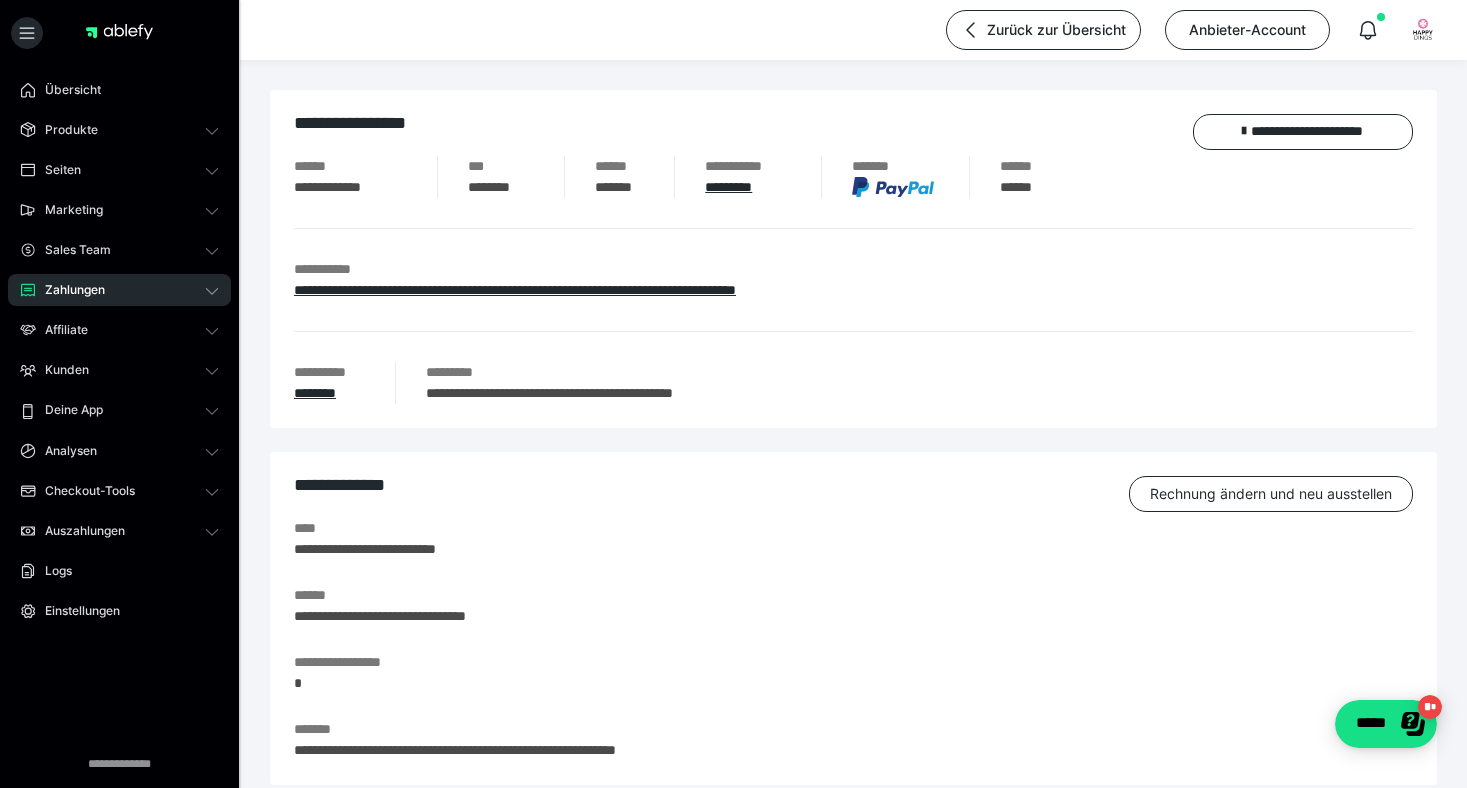 click on "Zahlungen" at bounding box center [119, 290] 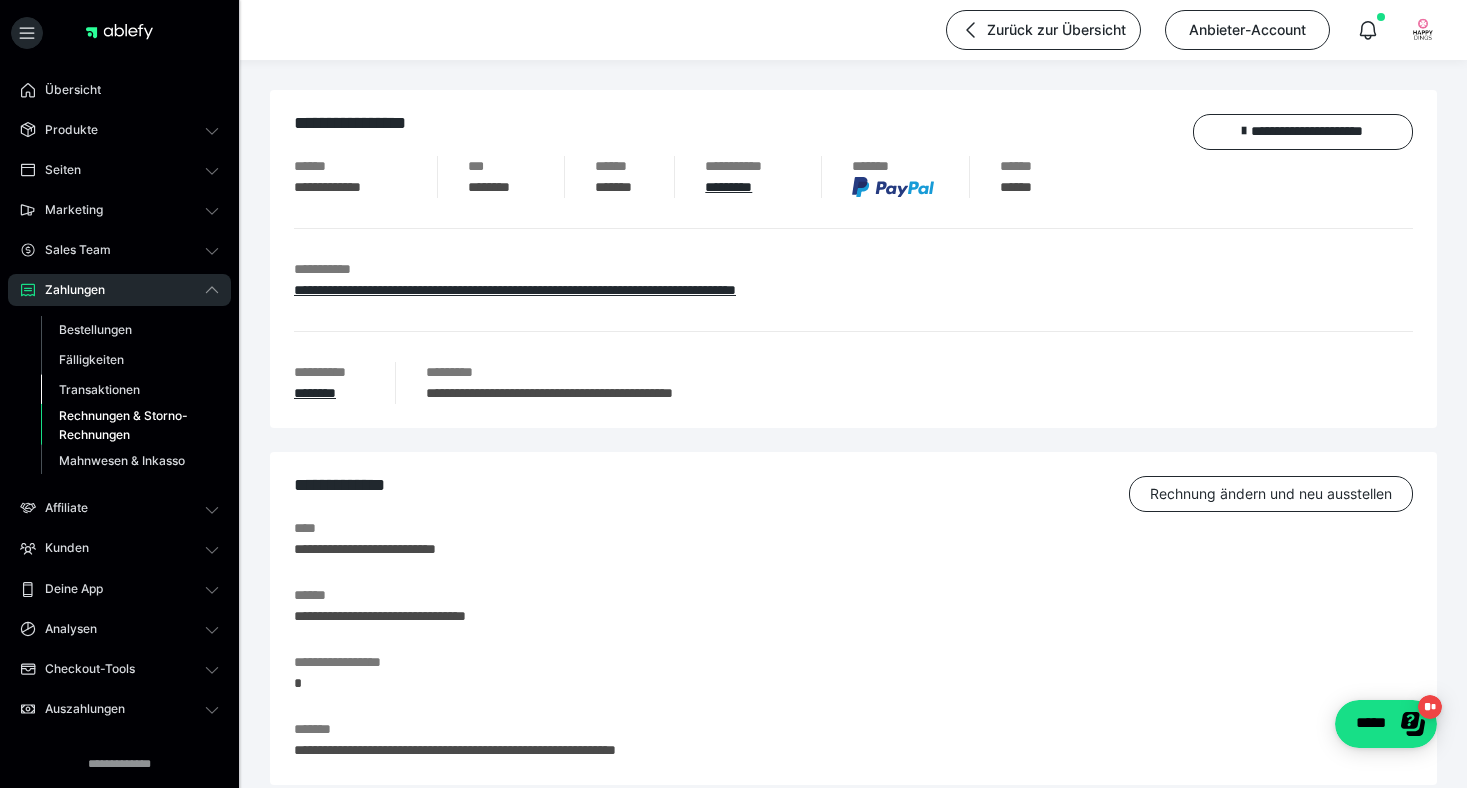 click on "Transaktionen" at bounding box center [99, 389] 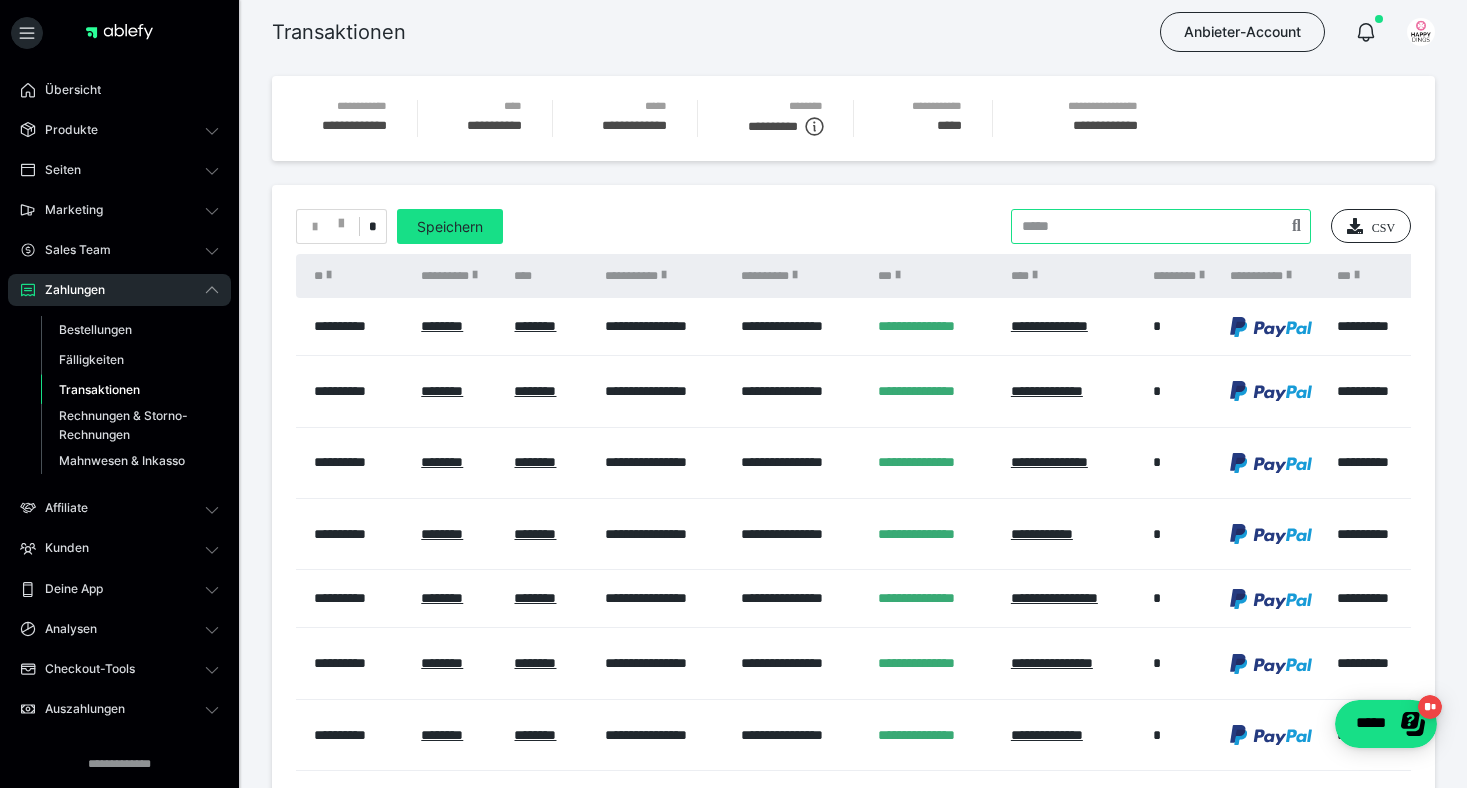 click at bounding box center (1161, 226) 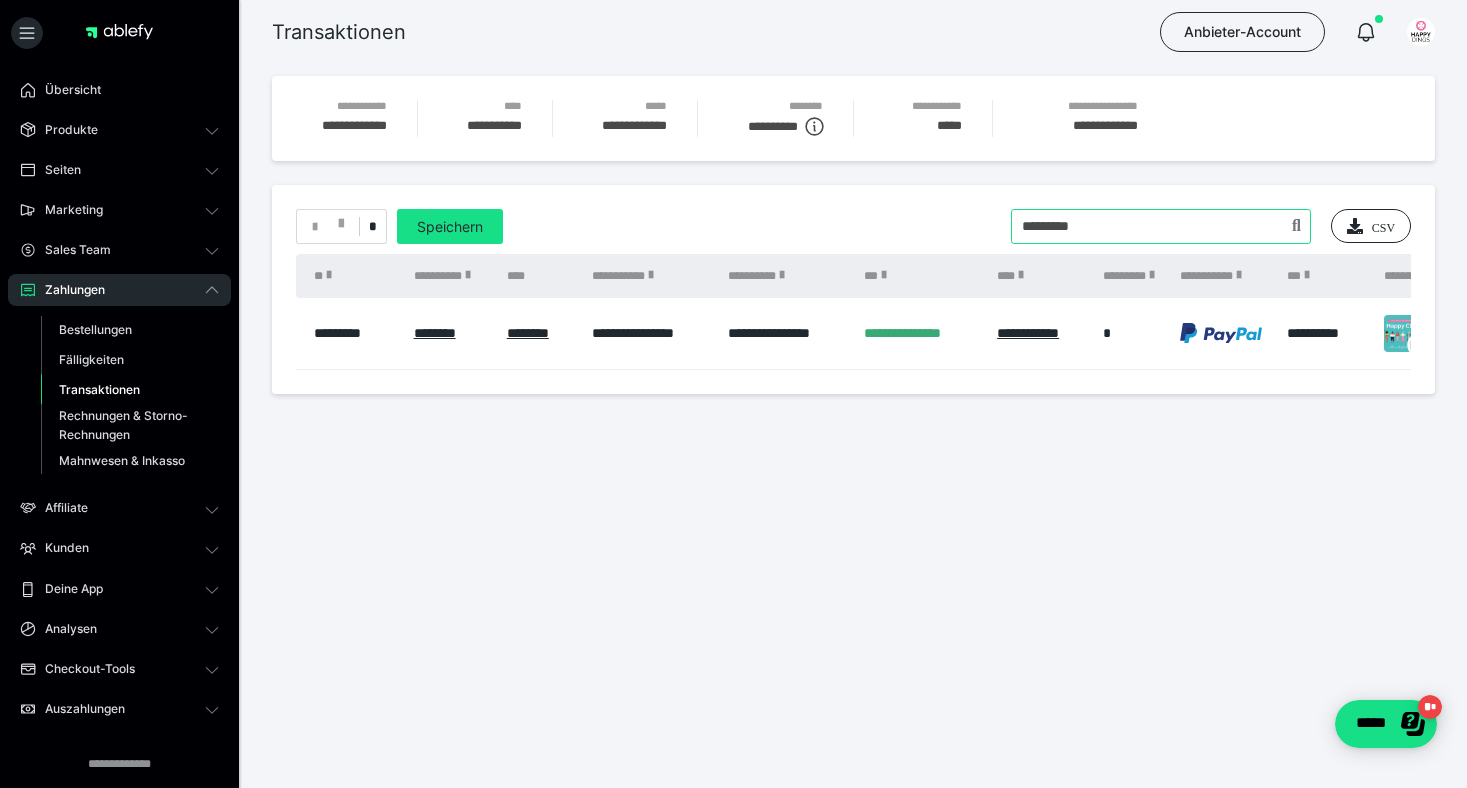 click at bounding box center (1161, 226) 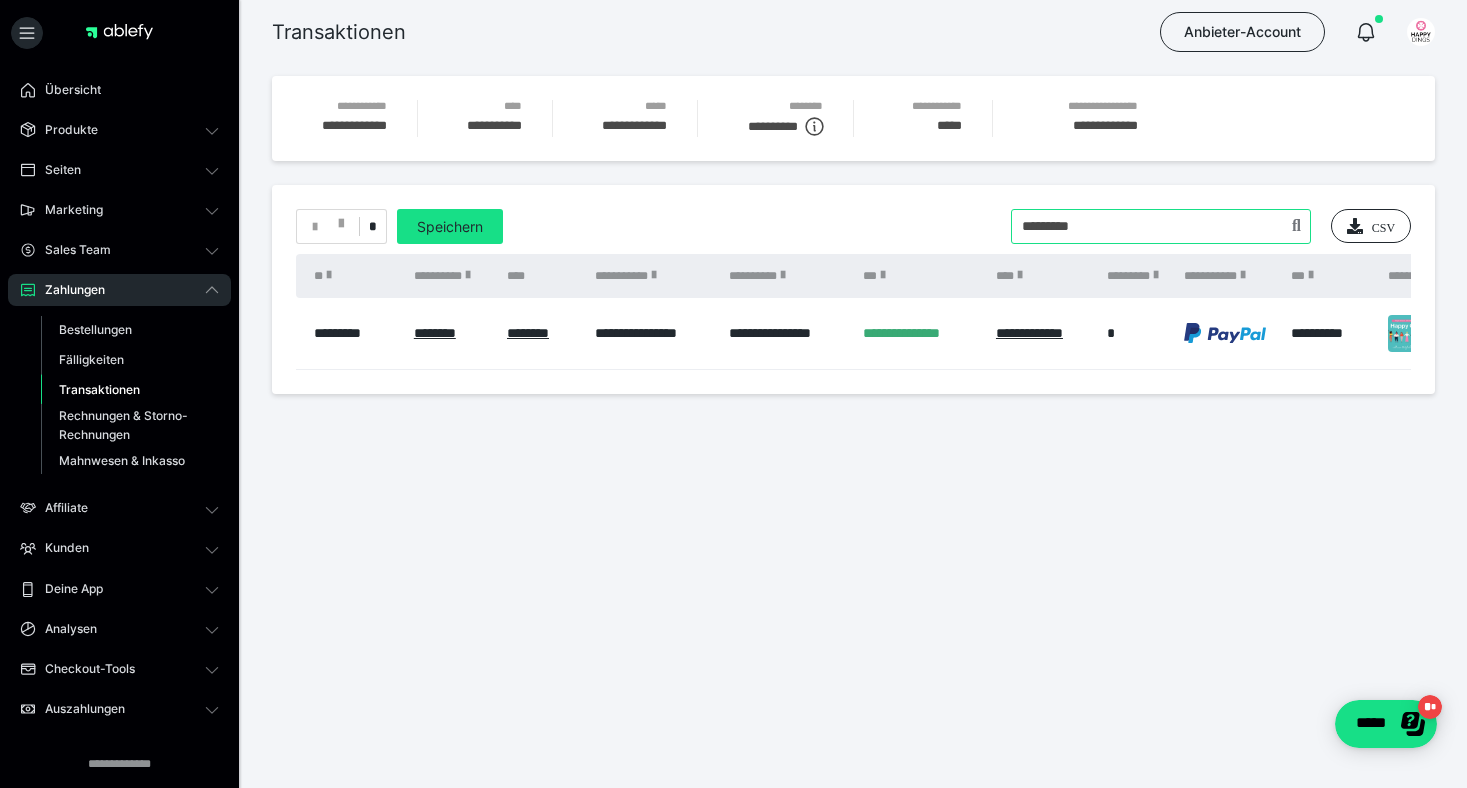 click at bounding box center (1161, 226) 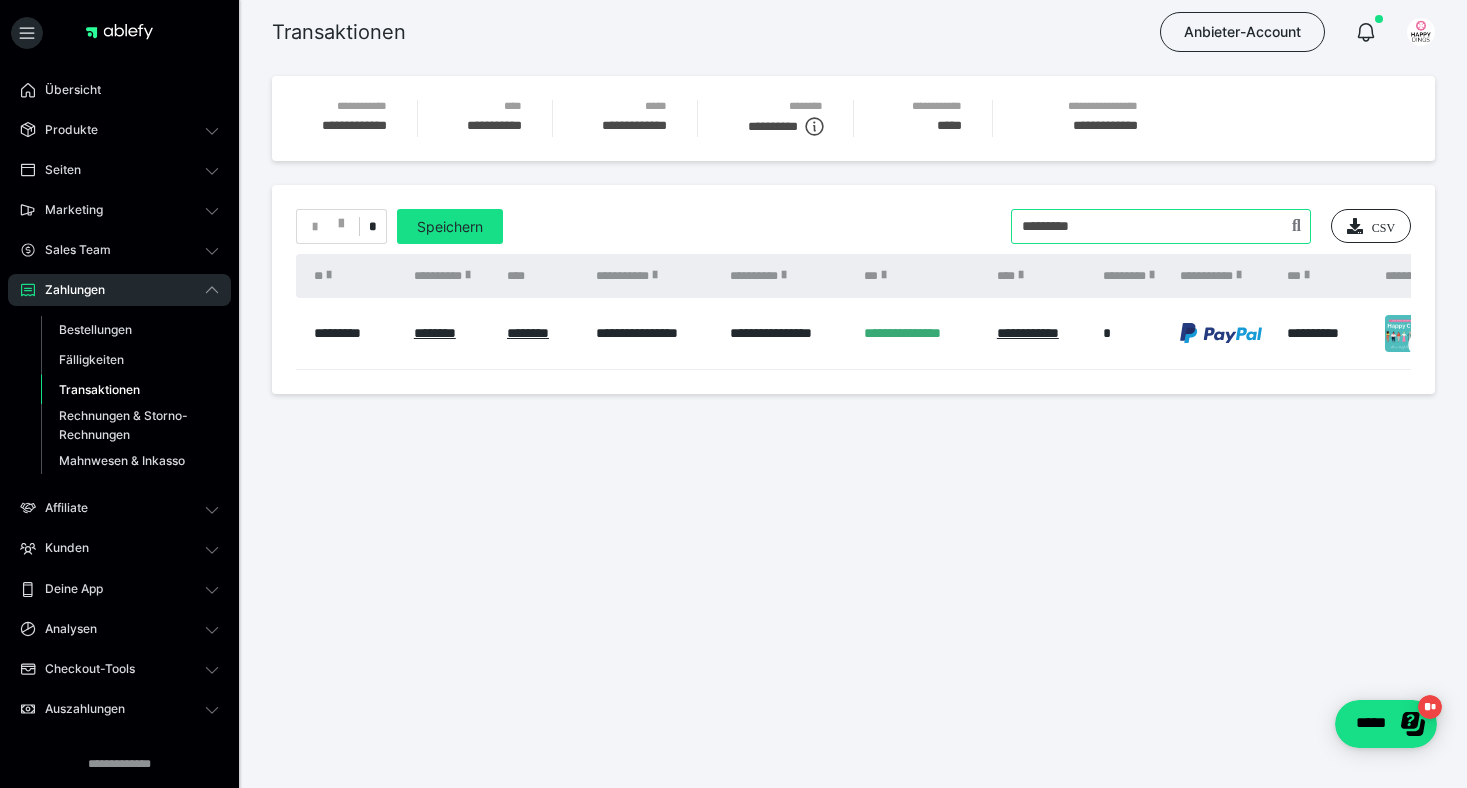 click at bounding box center [1161, 226] 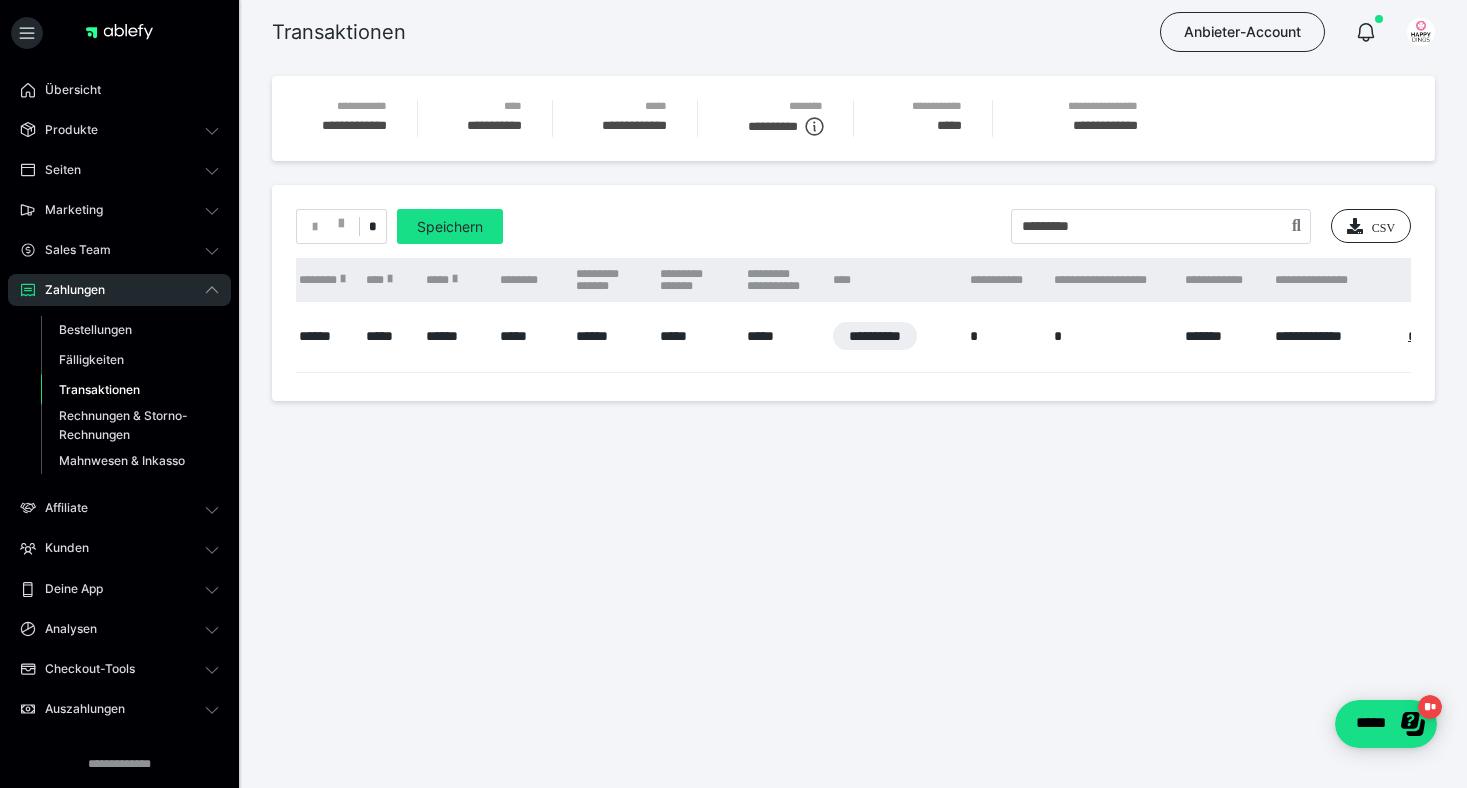 scroll, scrollTop: 0, scrollLeft: 1616, axis: horizontal 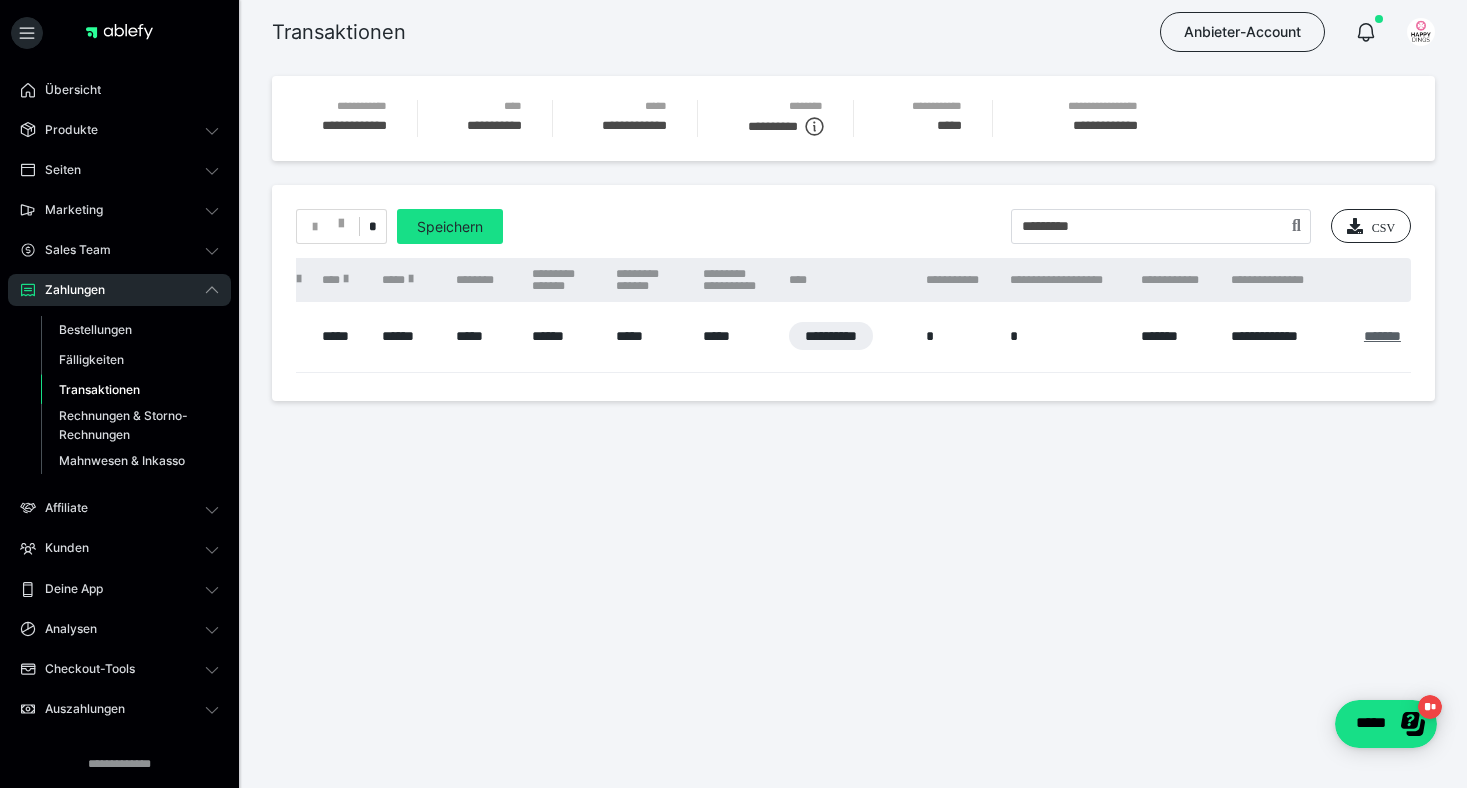 click on "*******" at bounding box center (1382, 336) 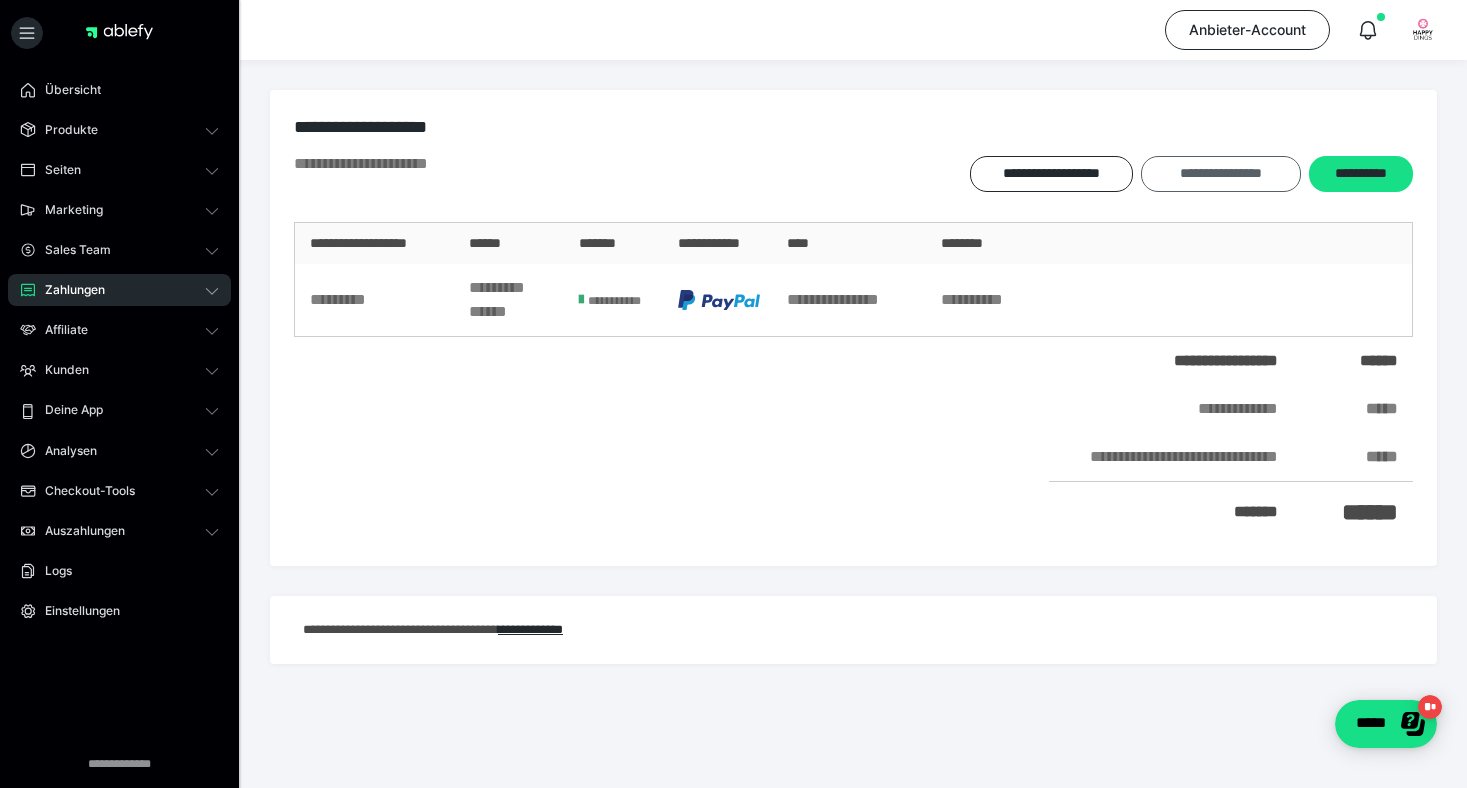 click on "**********" at bounding box center [1220, 174] 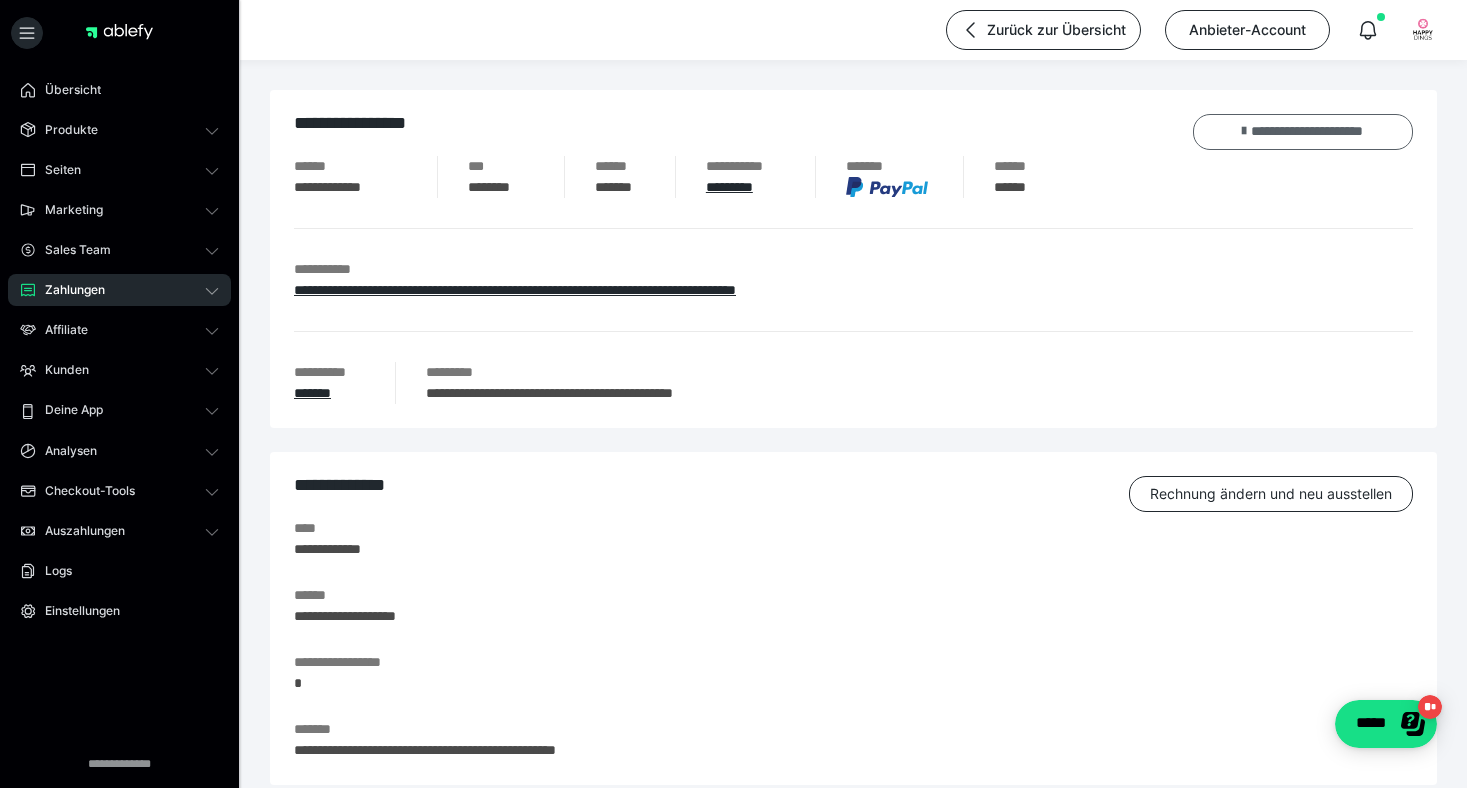 click on "**********" at bounding box center (1303, 132) 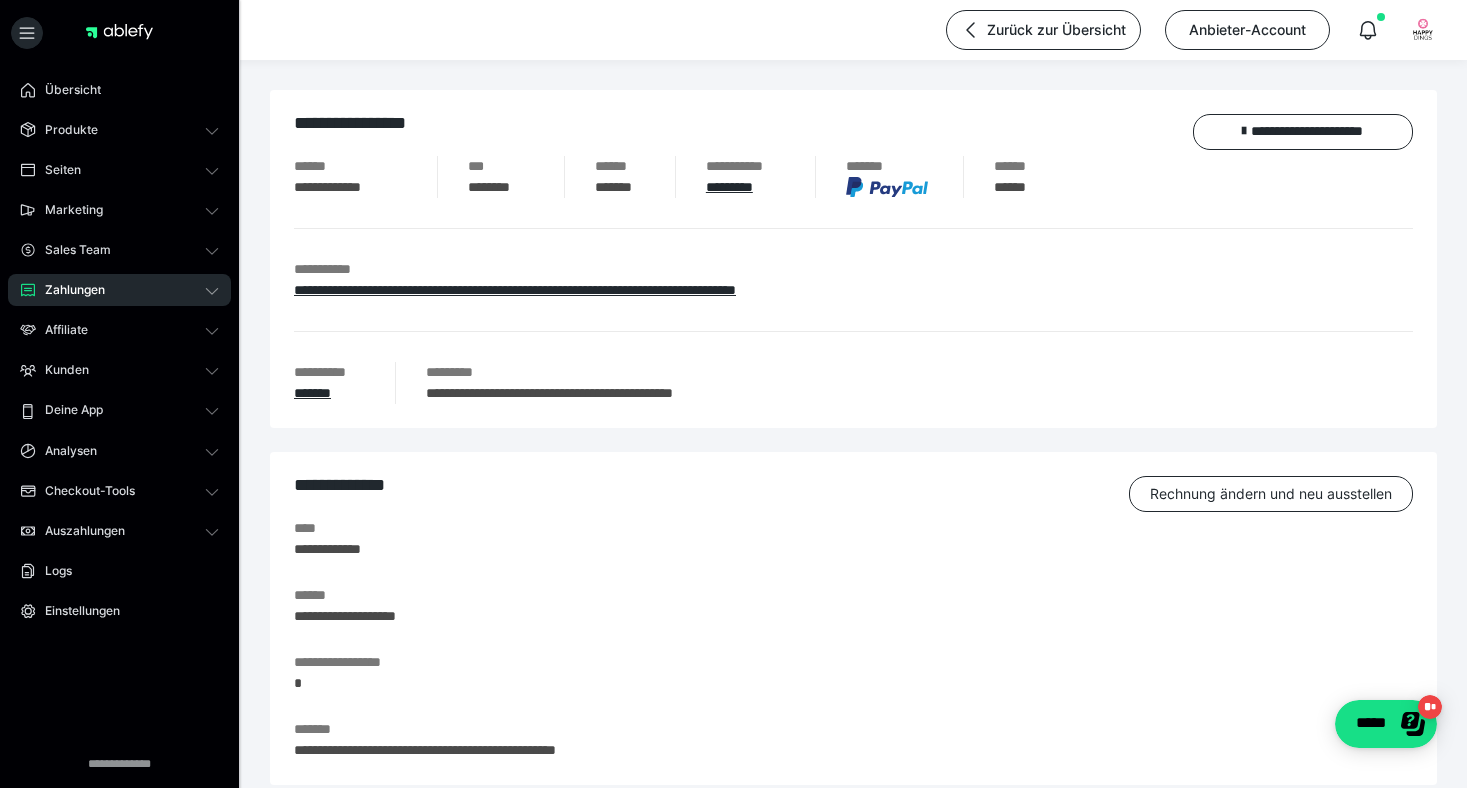 click on "Zahlungen" at bounding box center [119, 290] 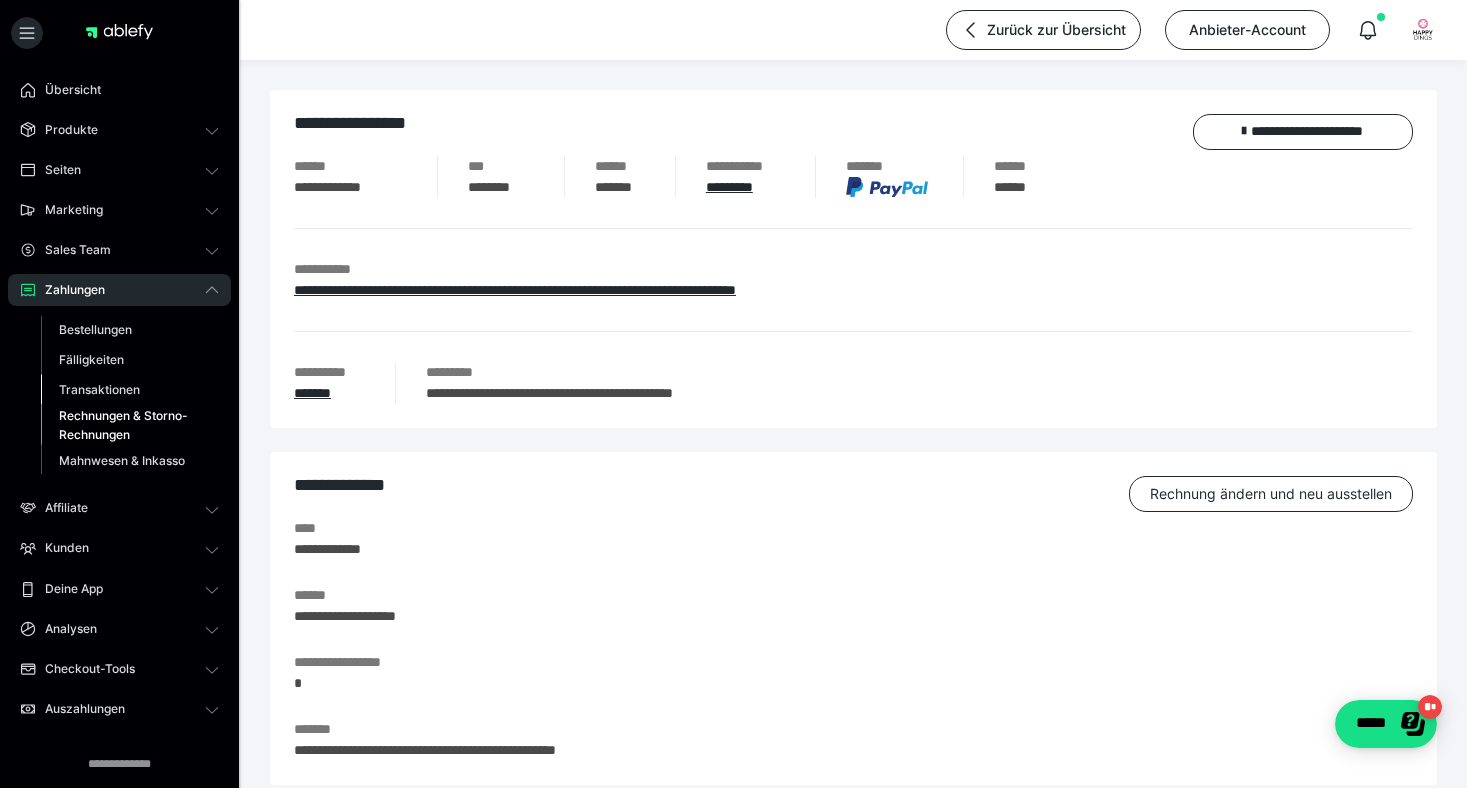 click on "Transaktionen" at bounding box center (99, 389) 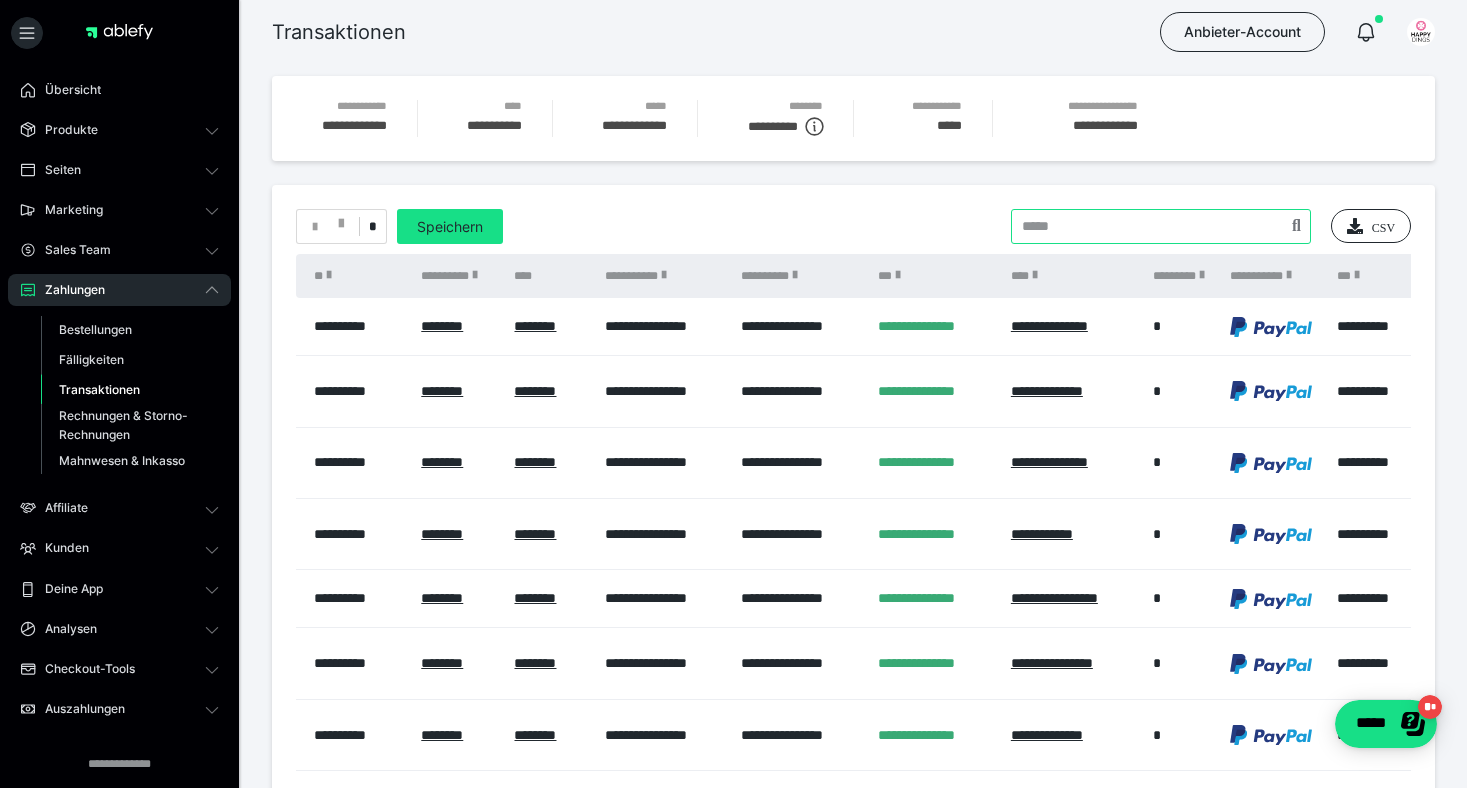 click at bounding box center (1161, 226) 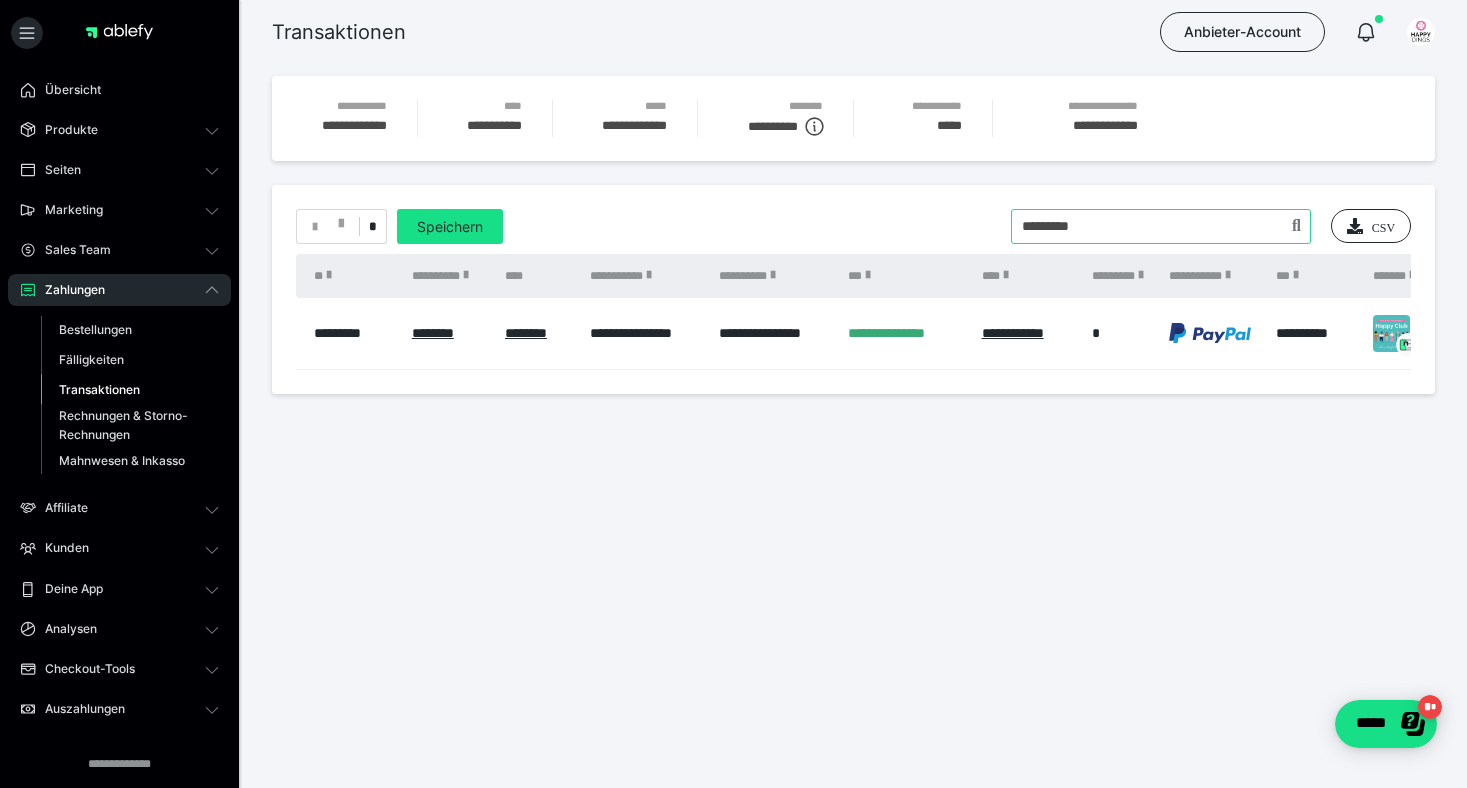 click at bounding box center (1161, 226) 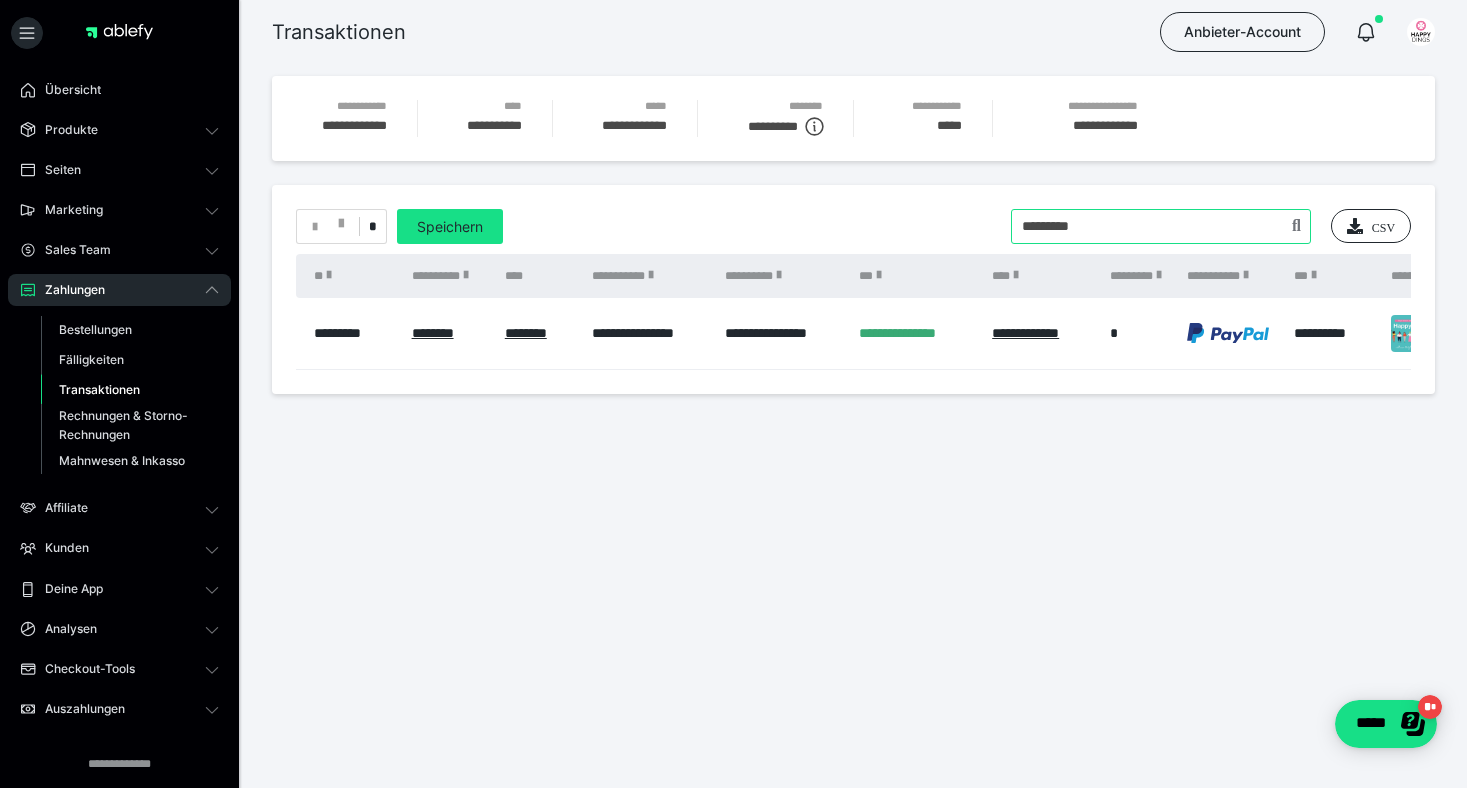 click at bounding box center [1161, 226] 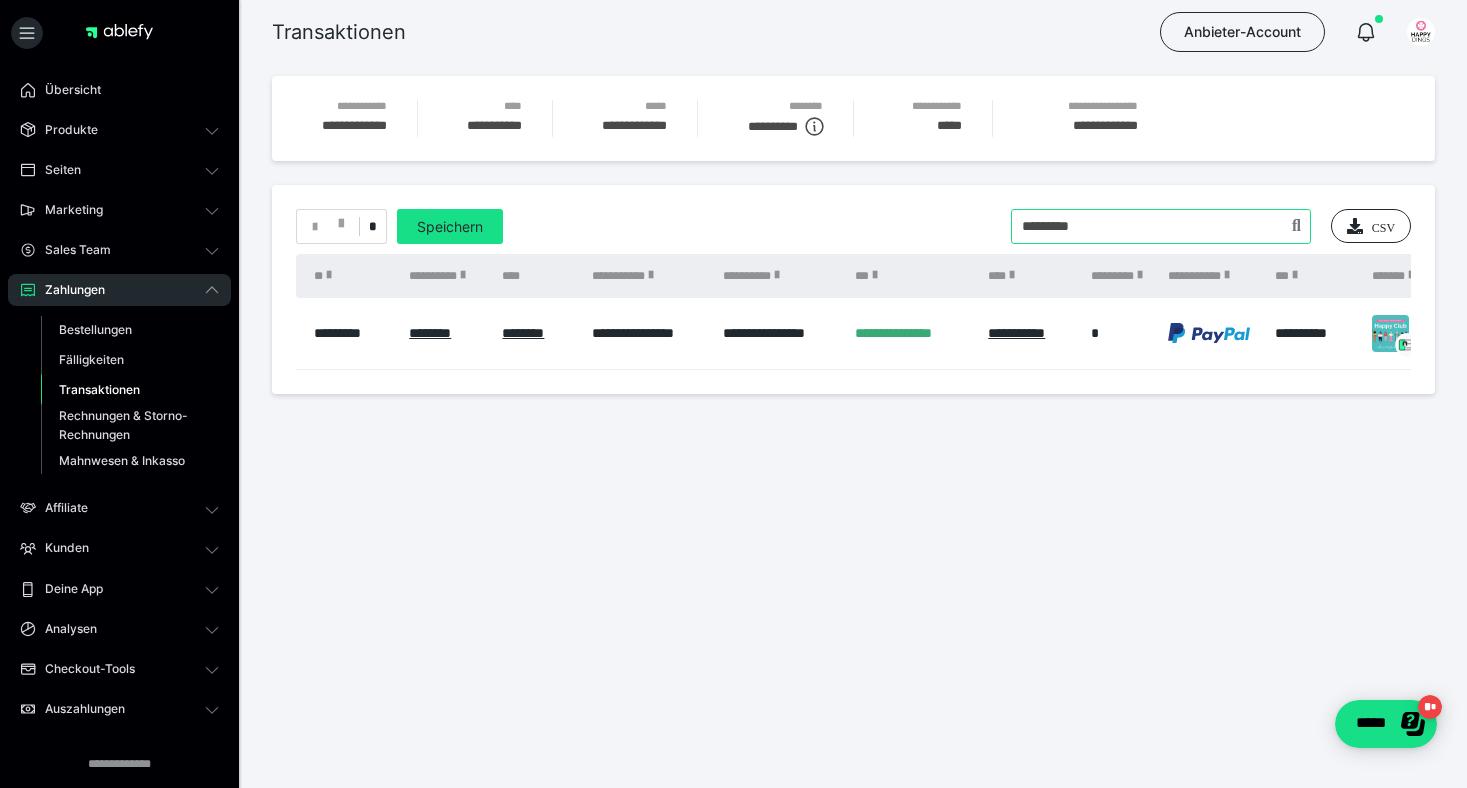 click at bounding box center [1161, 226] 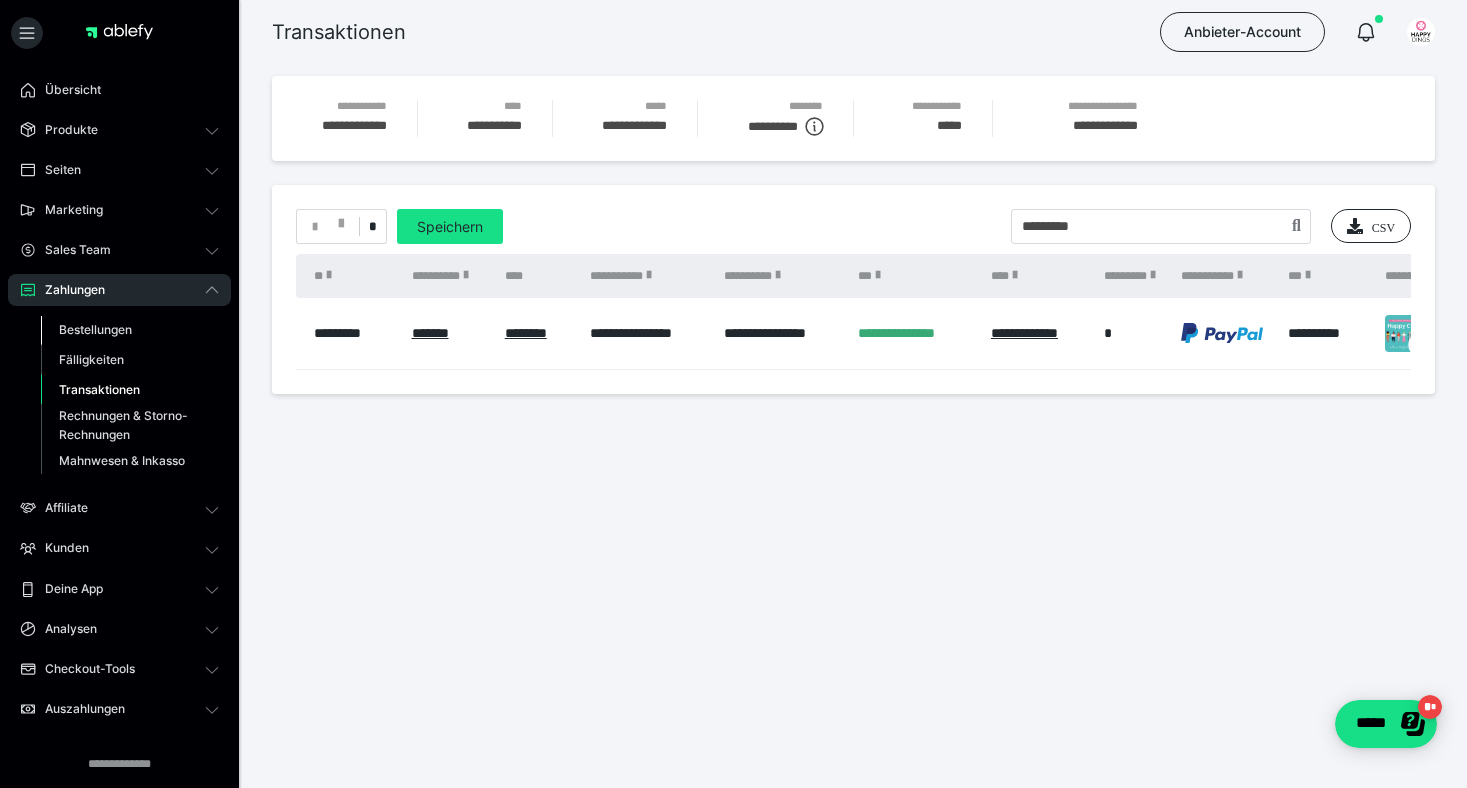 click on "Bestellungen" at bounding box center (130, 330) 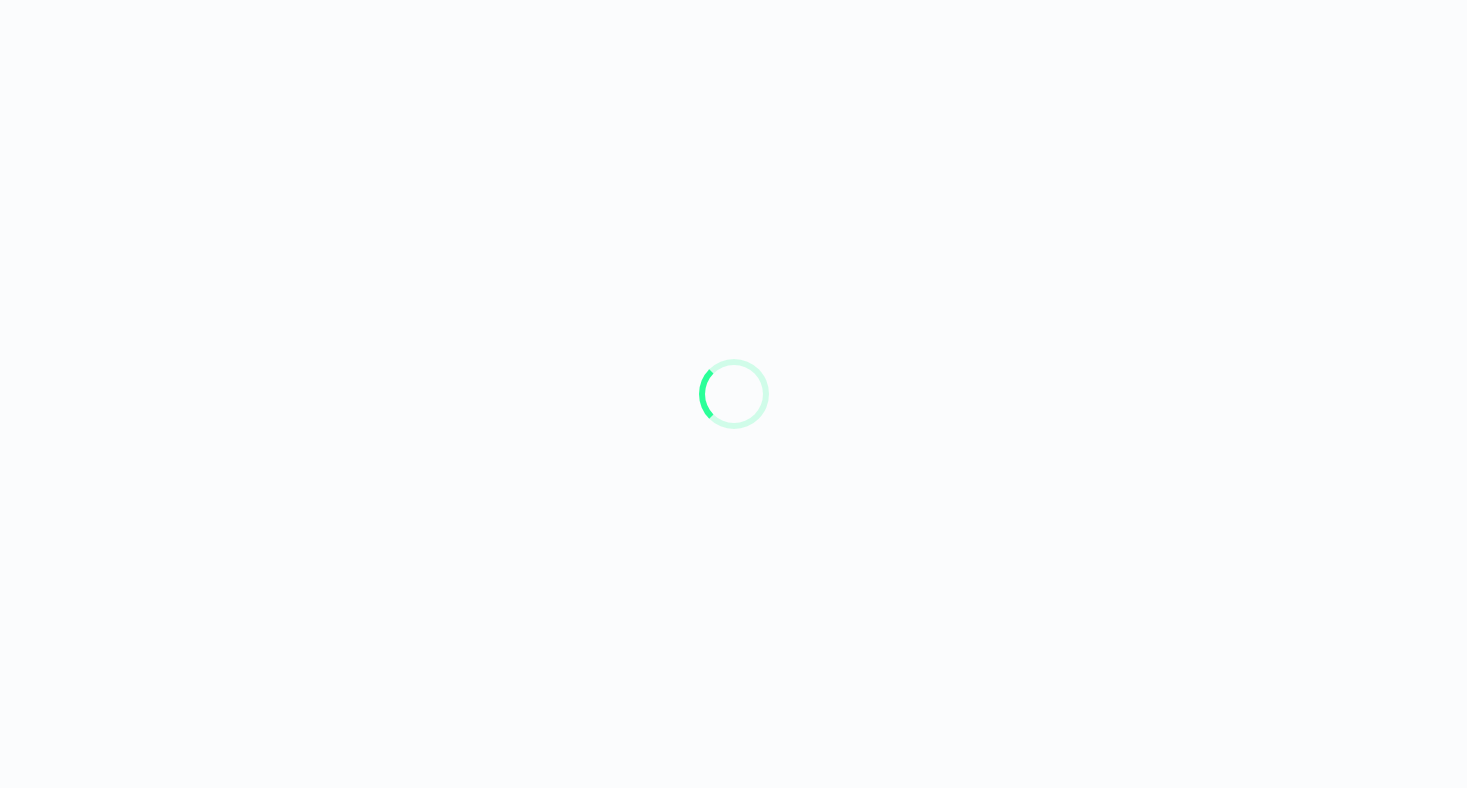 scroll, scrollTop: 0, scrollLeft: 0, axis: both 